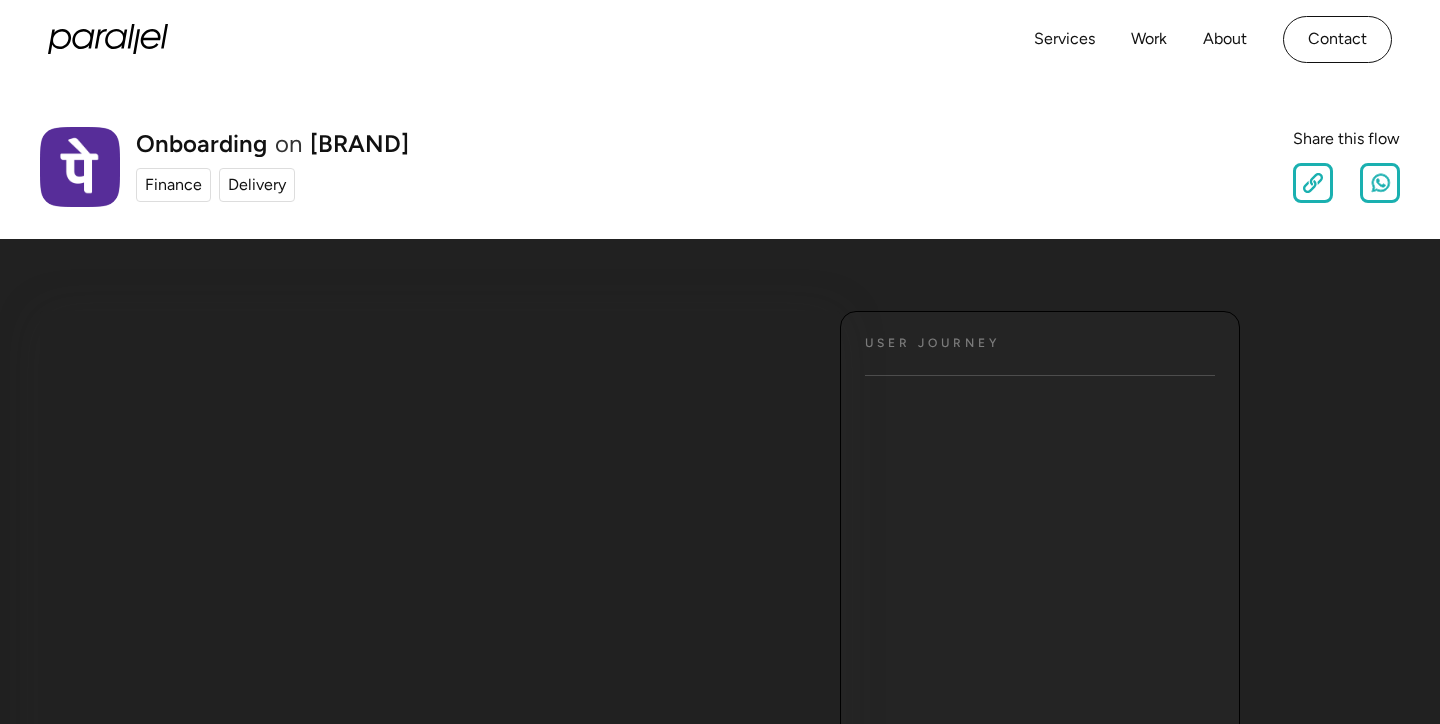 scroll, scrollTop: 0, scrollLeft: 0, axis: both 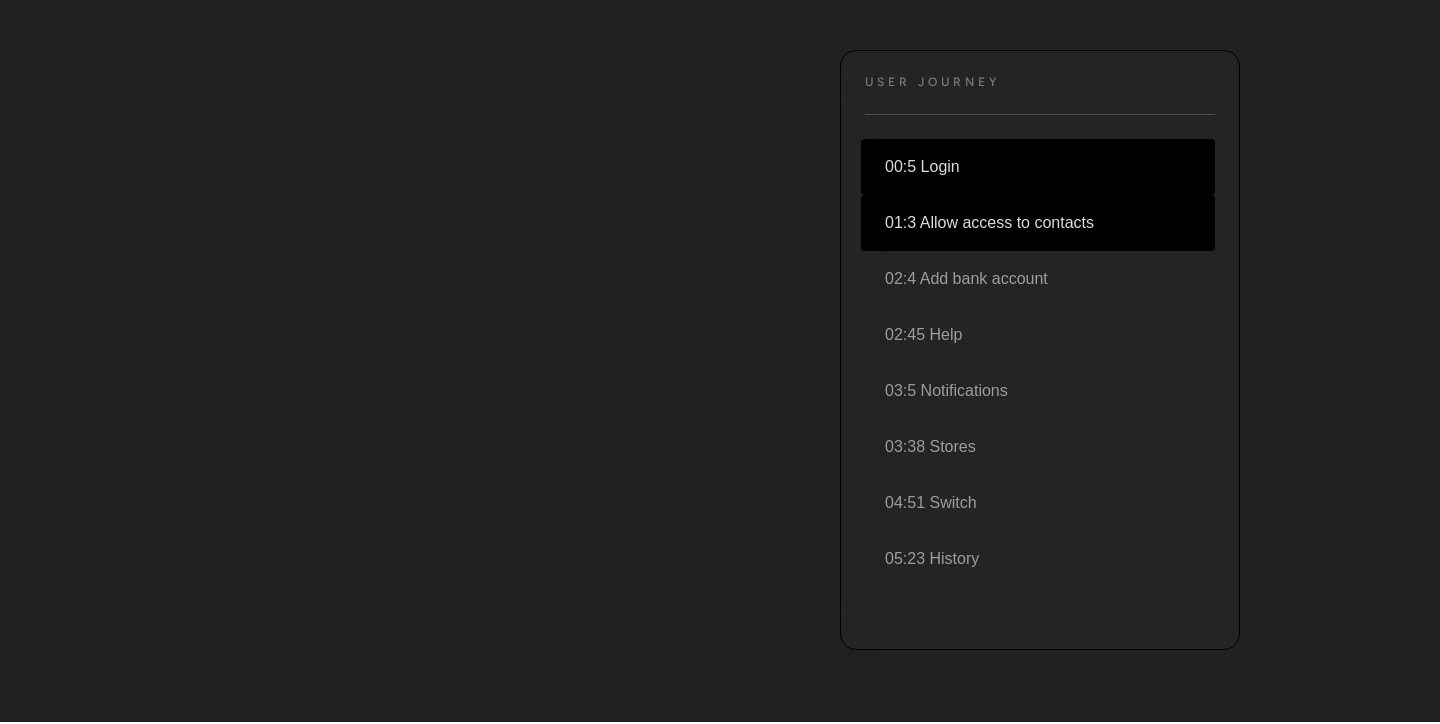 click on "01:3 Allow access to contacts" at bounding box center [1038, 223] 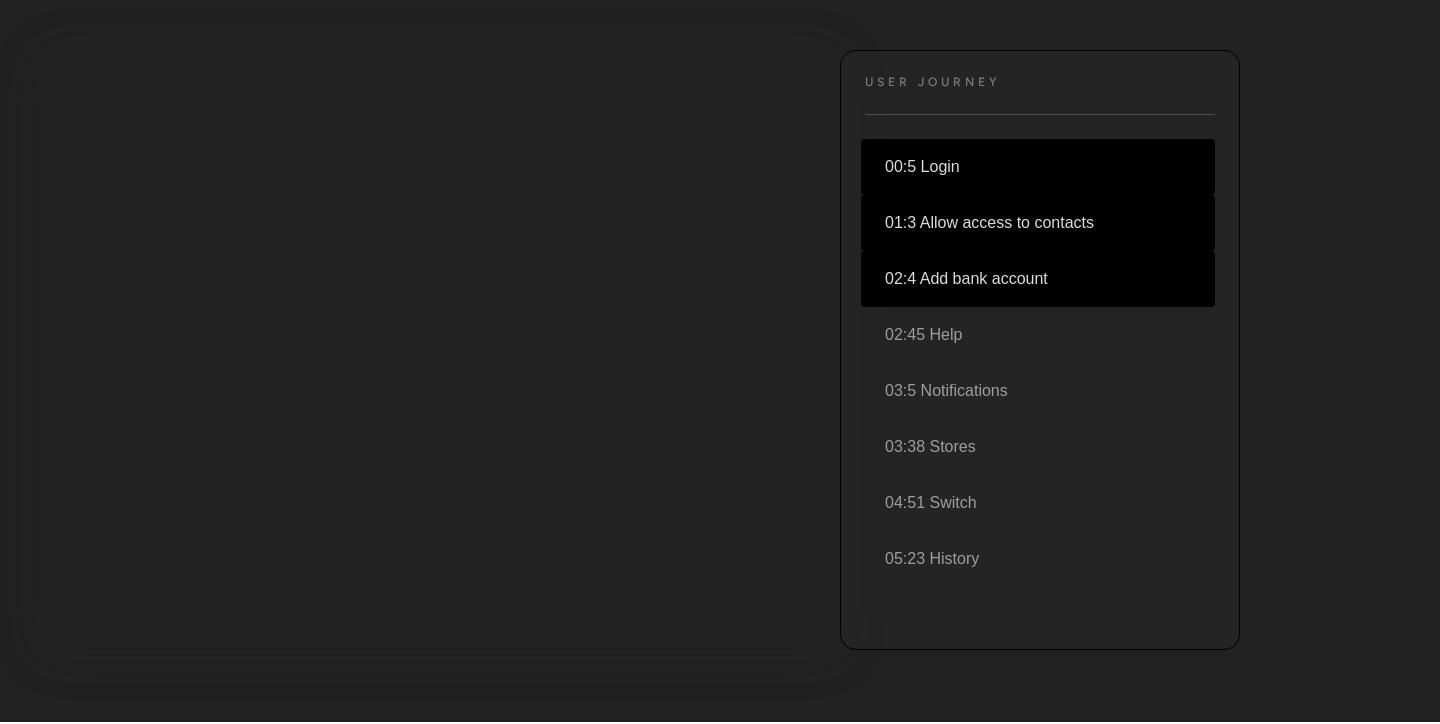 scroll, scrollTop: 0, scrollLeft: 0, axis: both 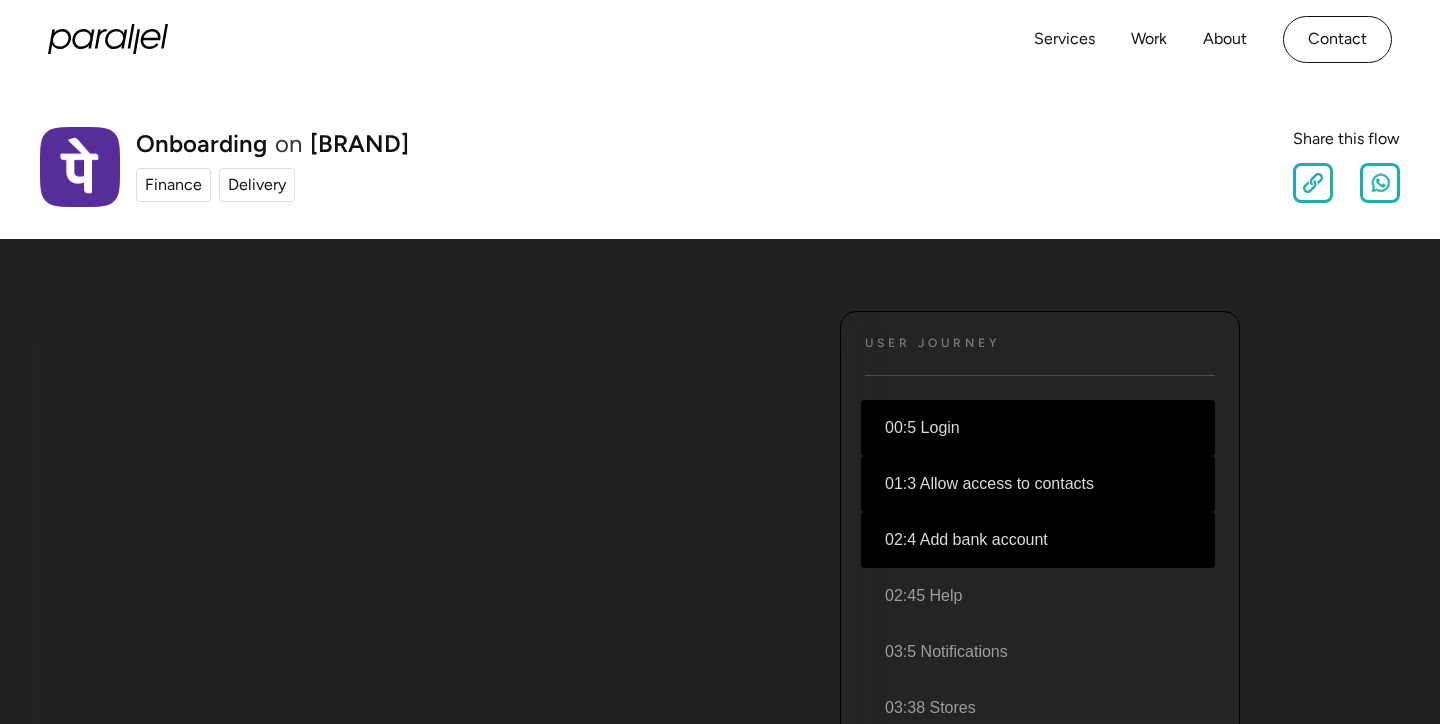 click on "Onboarding" at bounding box center [201, 144] 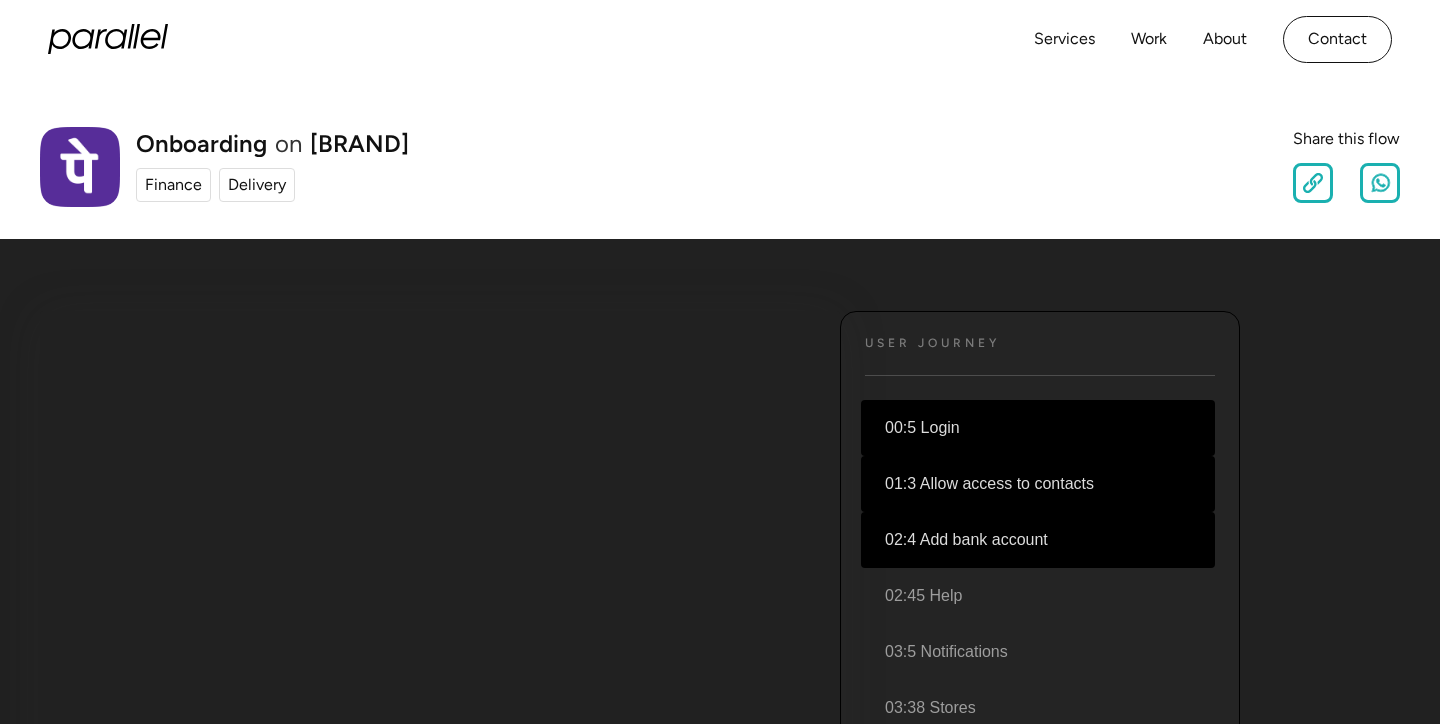 click 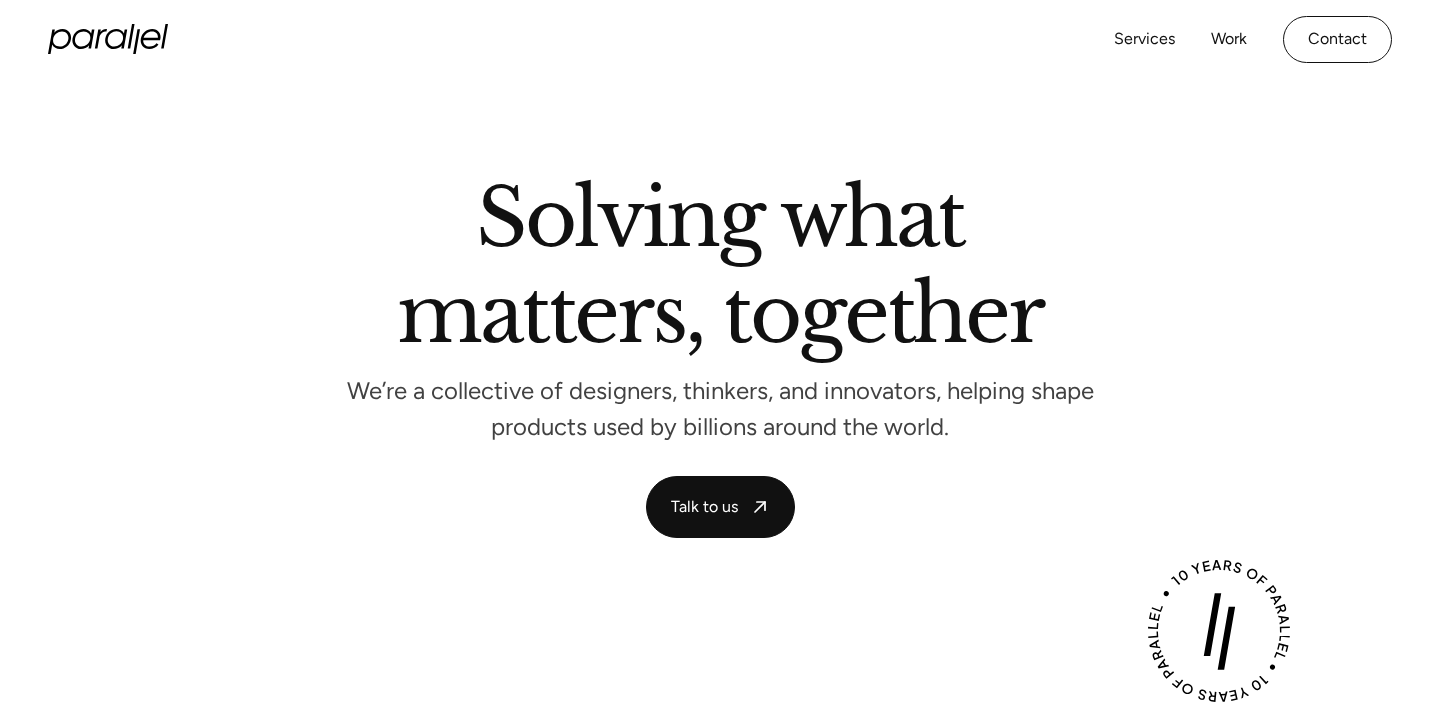 scroll, scrollTop: 0, scrollLeft: 0, axis: both 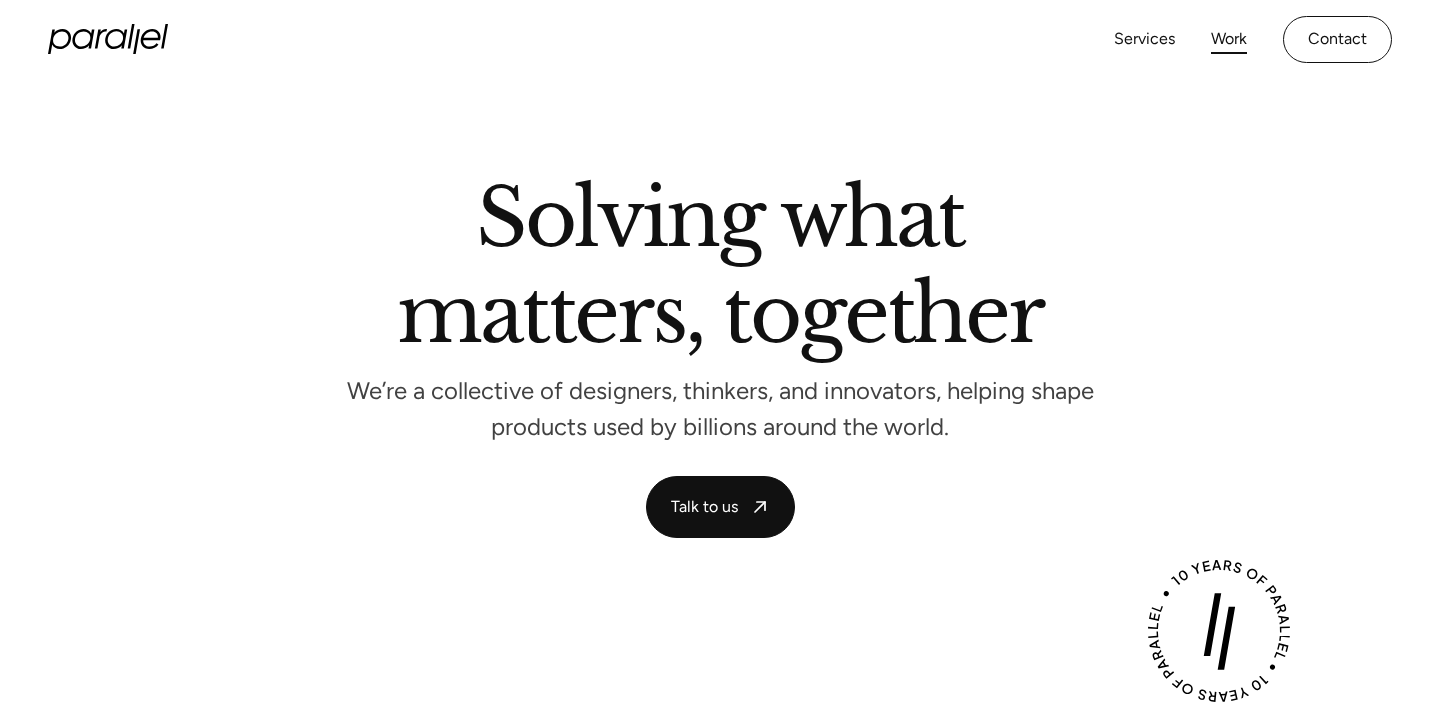 click on "Work" at bounding box center [1229, 39] 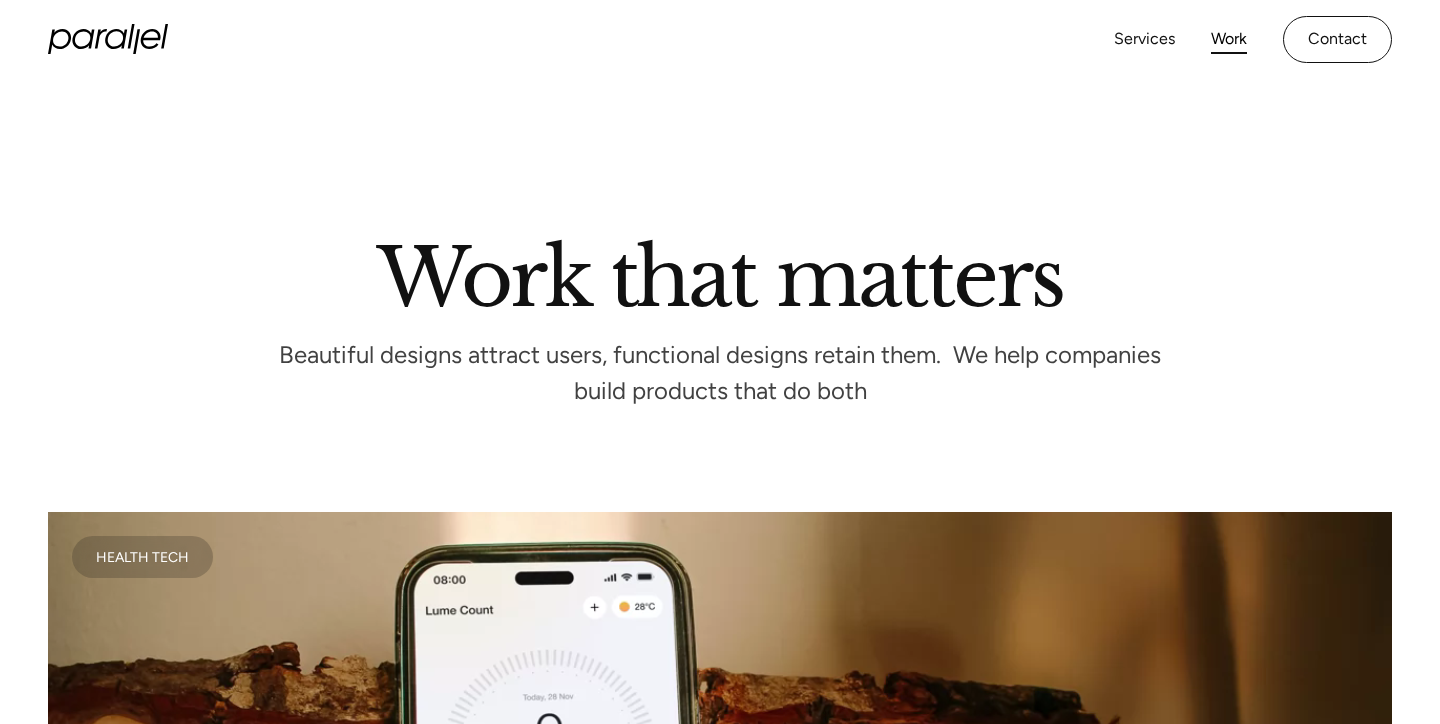 scroll, scrollTop: 0, scrollLeft: 0, axis: both 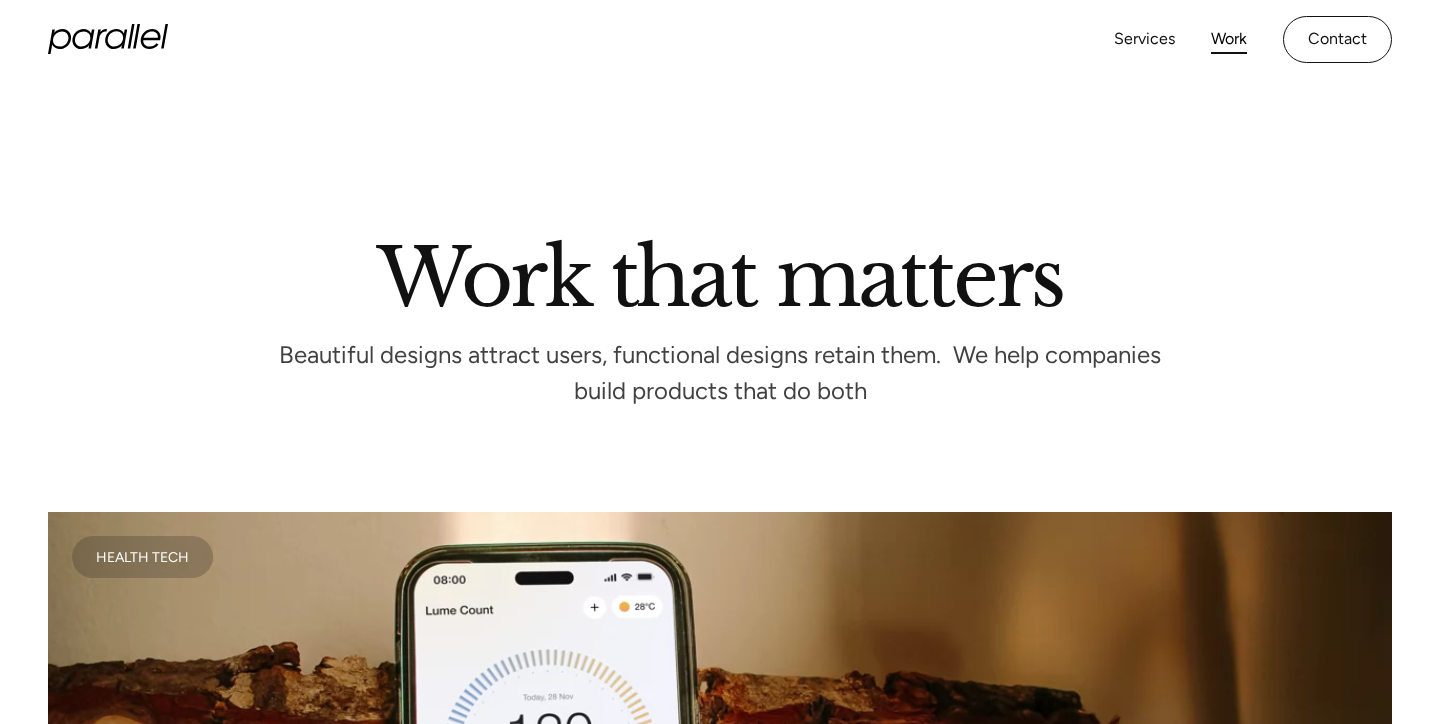 click 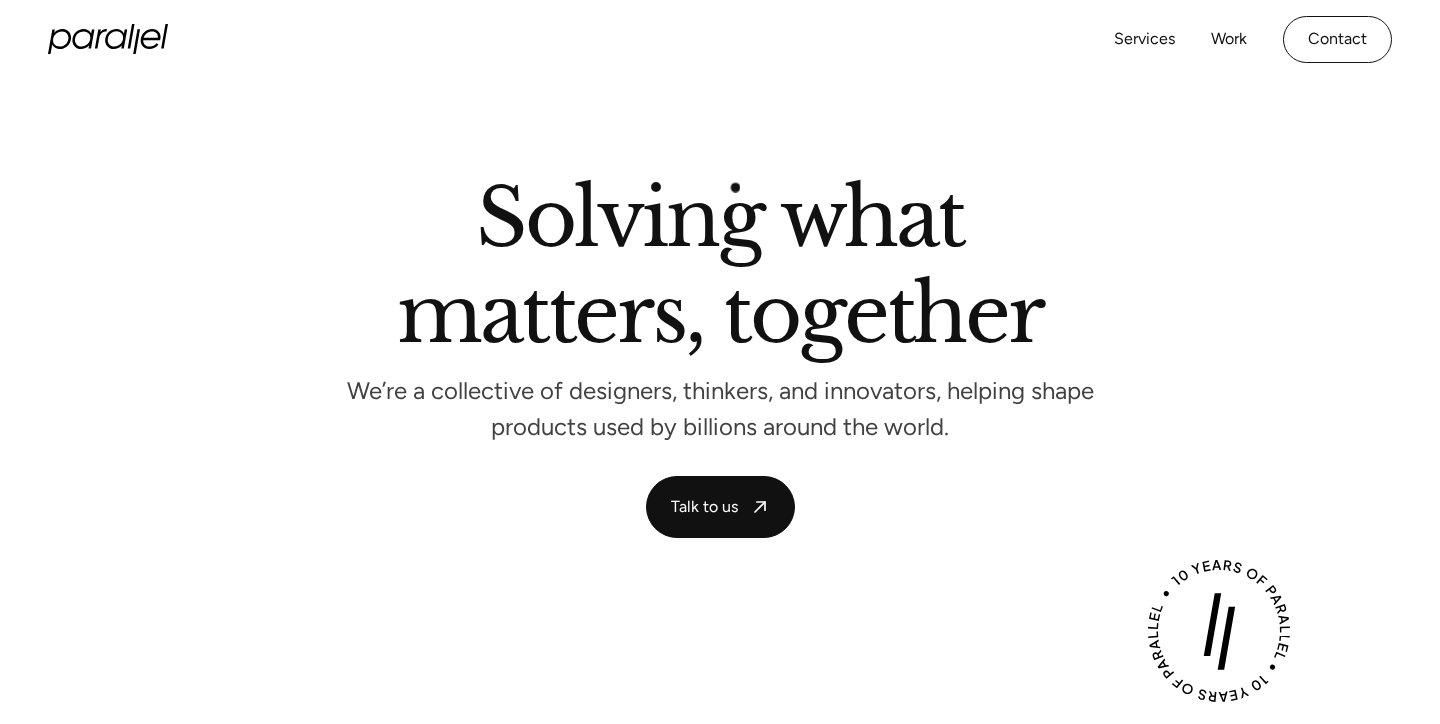 scroll, scrollTop: 0, scrollLeft: 0, axis: both 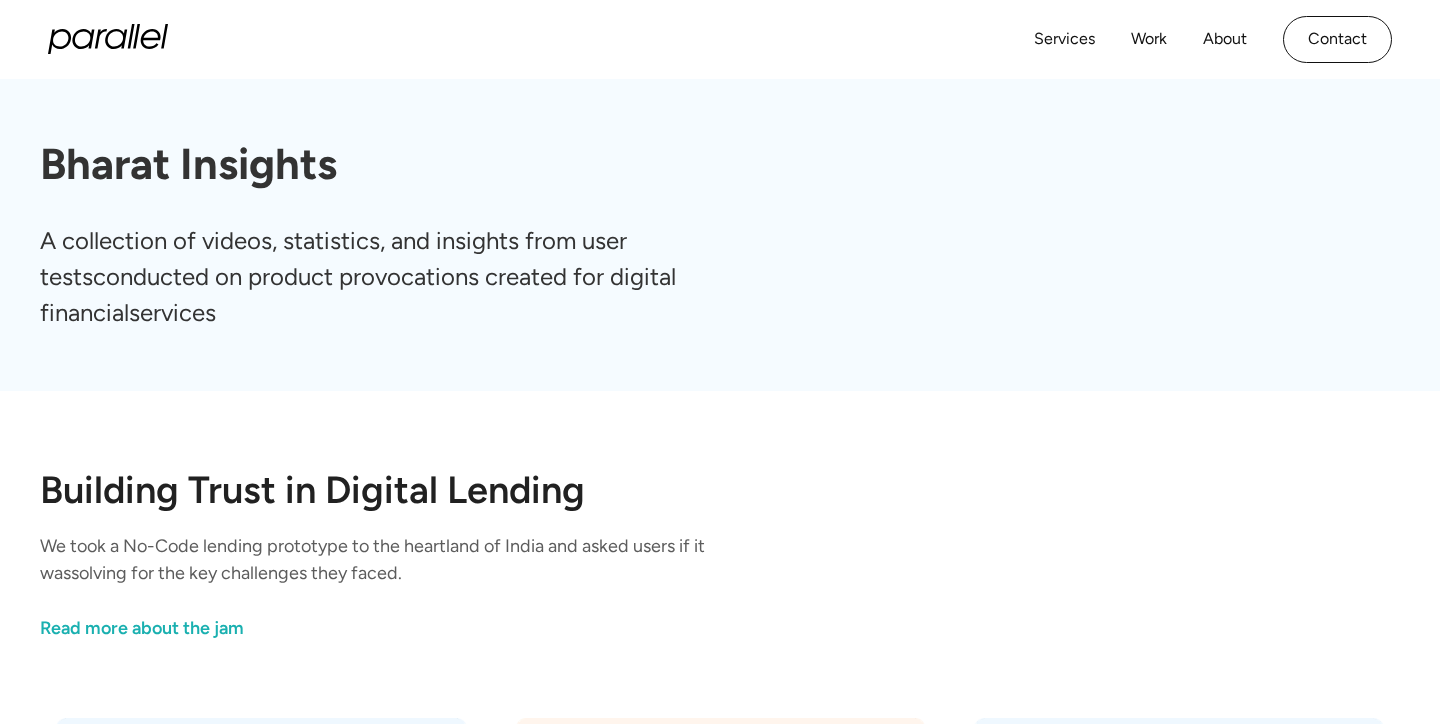 click 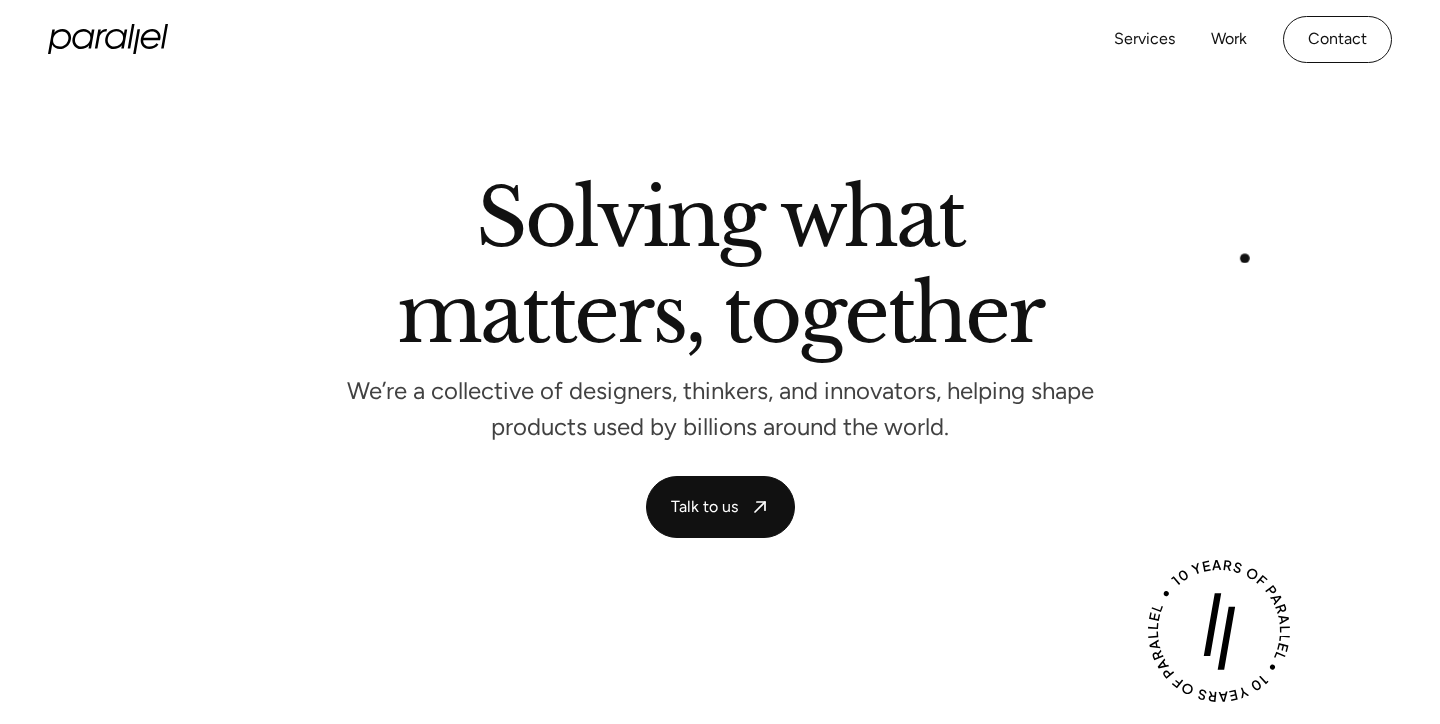 scroll, scrollTop: 0, scrollLeft: 0, axis: both 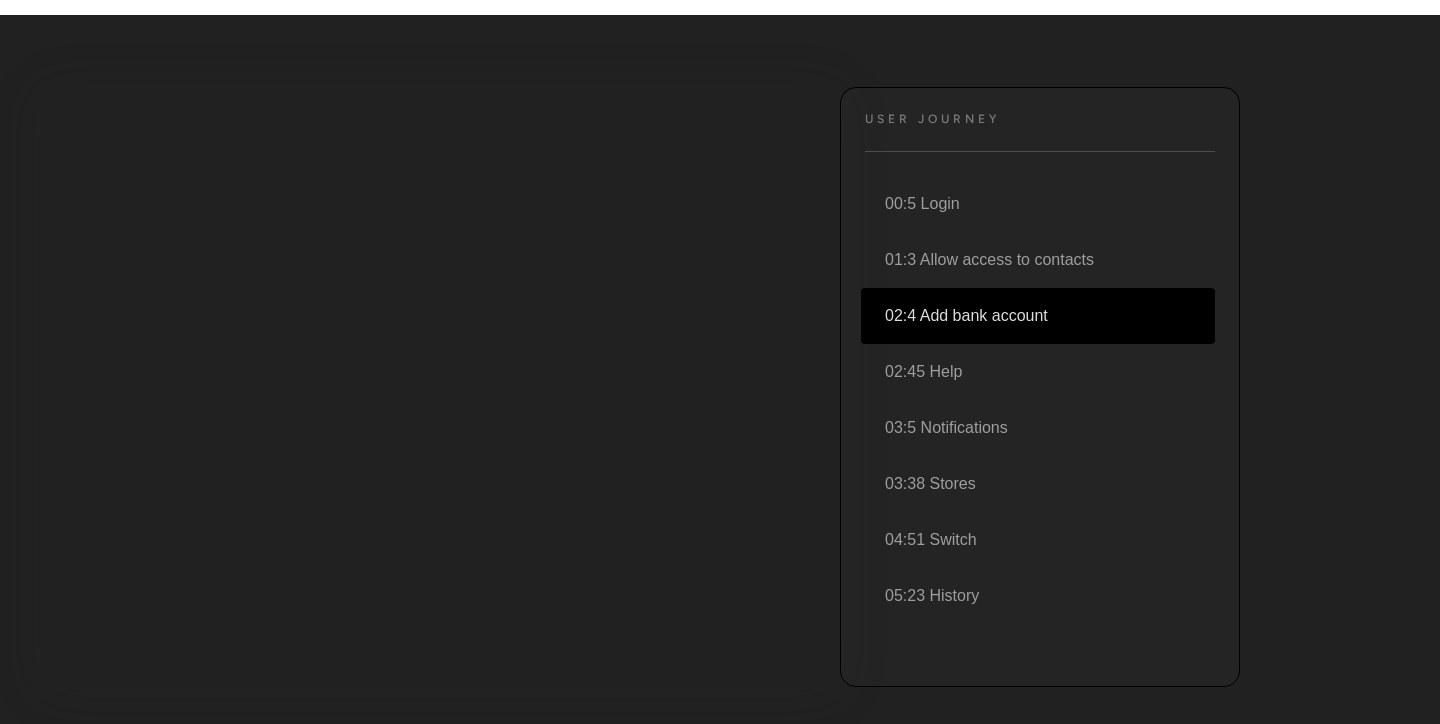 click on "02:4 Add bank account" at bounding box center [1038, 316] 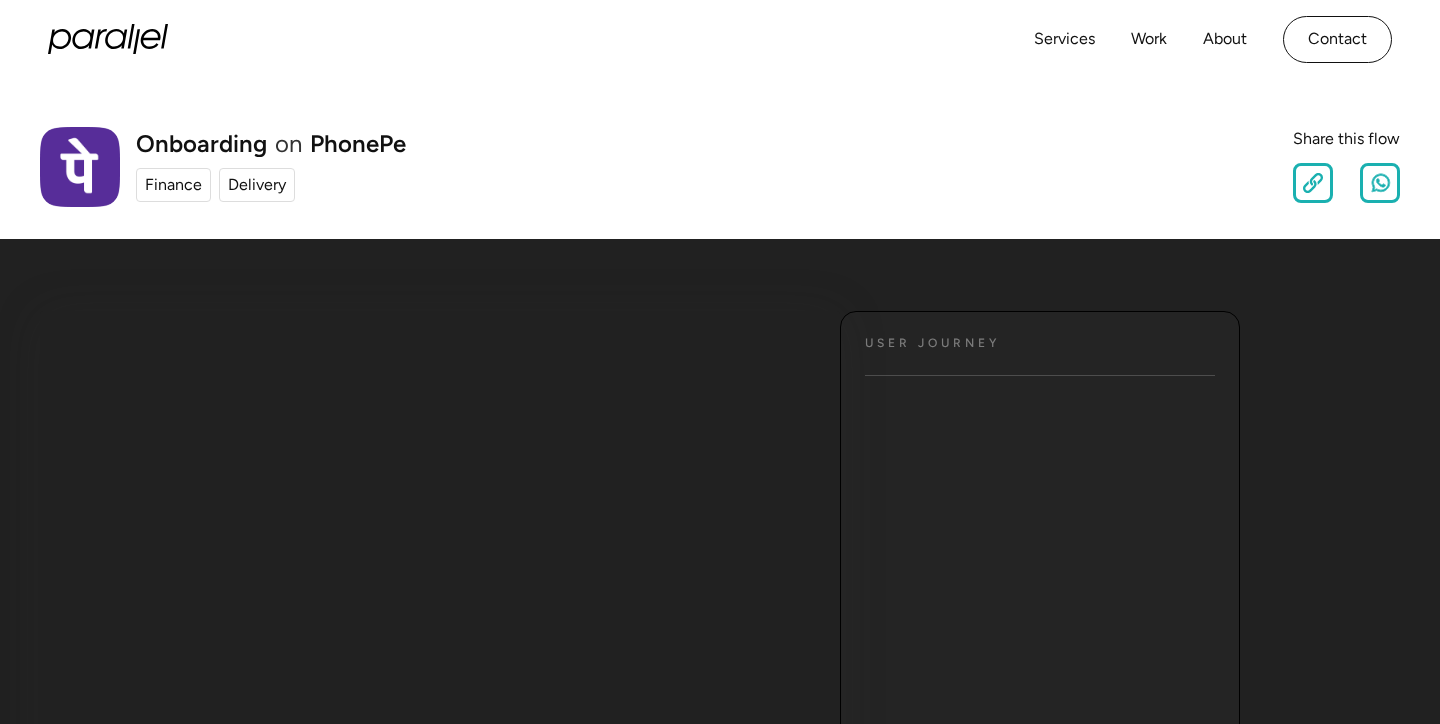 scroll, scrollTop: 224, scrollLeft: 0, axis: vertical 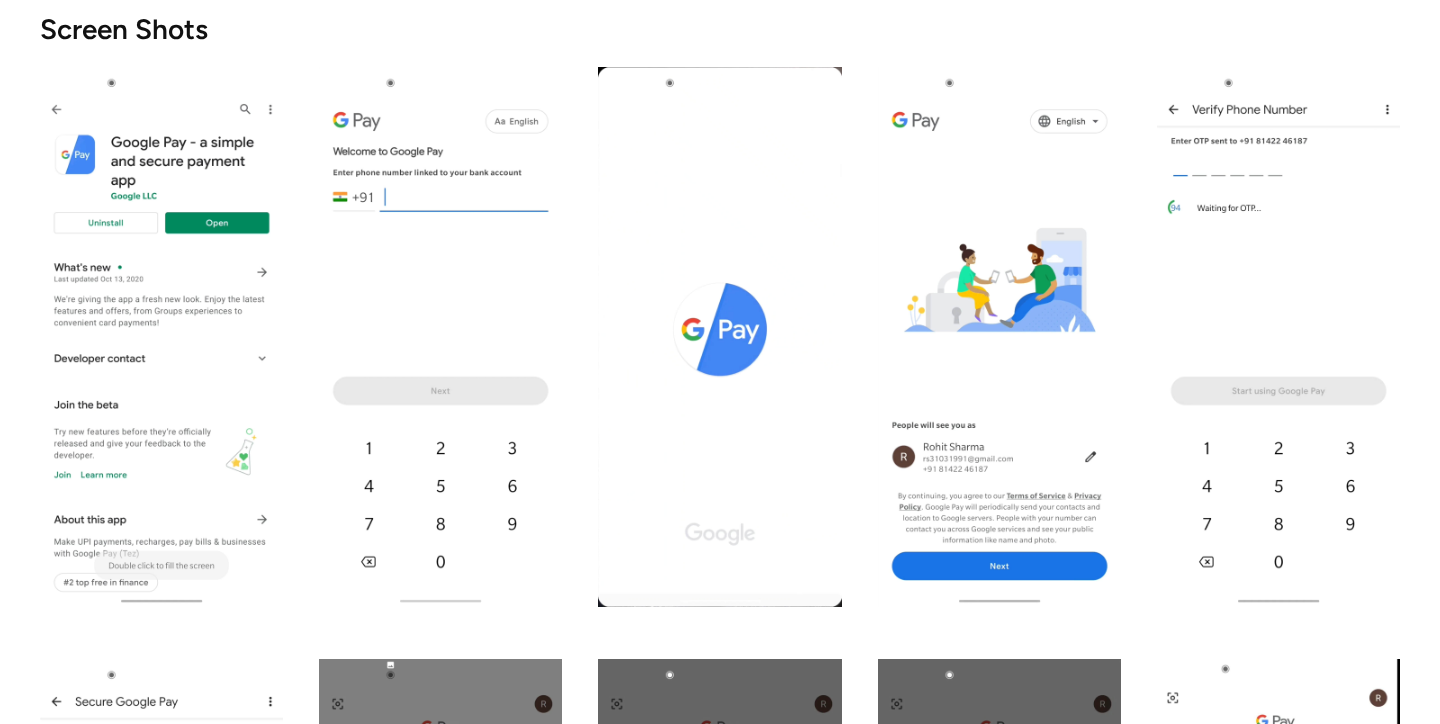 click at bounding box center (440, 337) 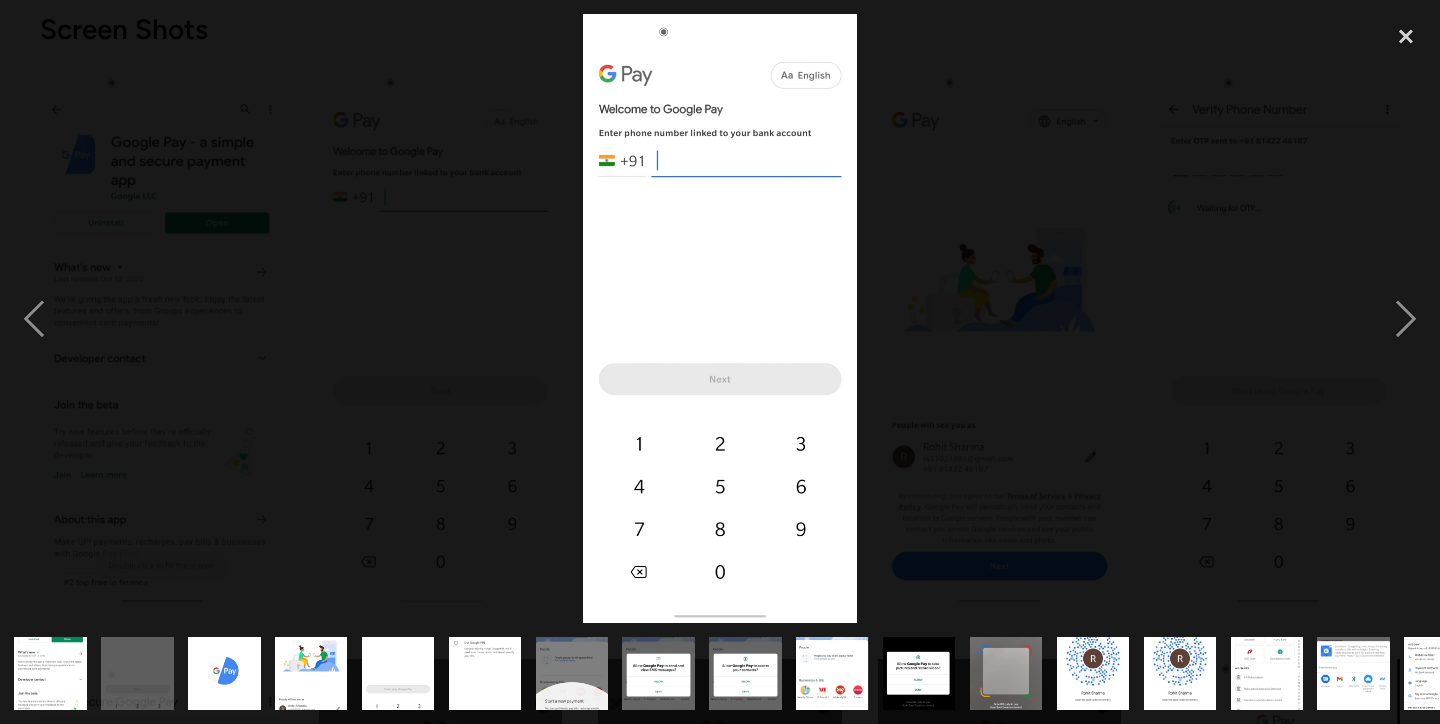 click at bounding box center [720, 318] 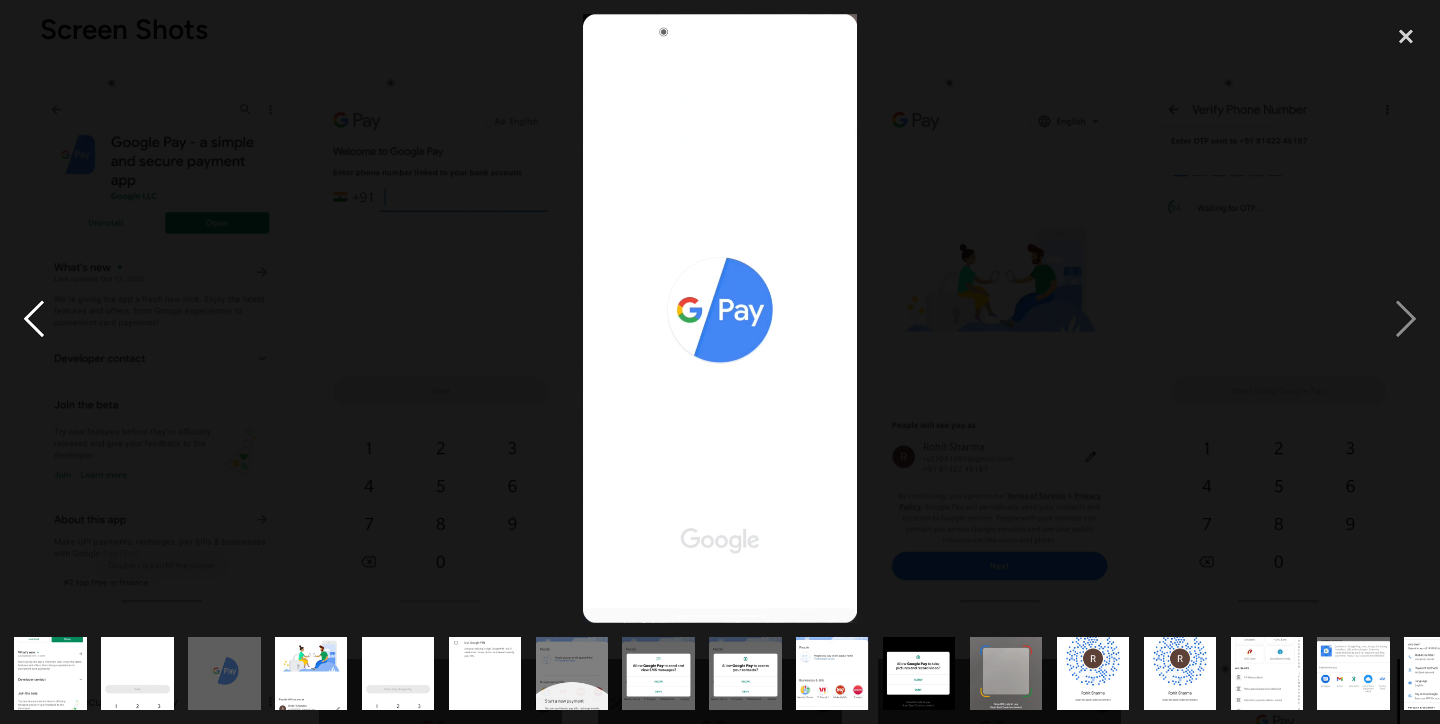 click at bounding box center [34, 318] 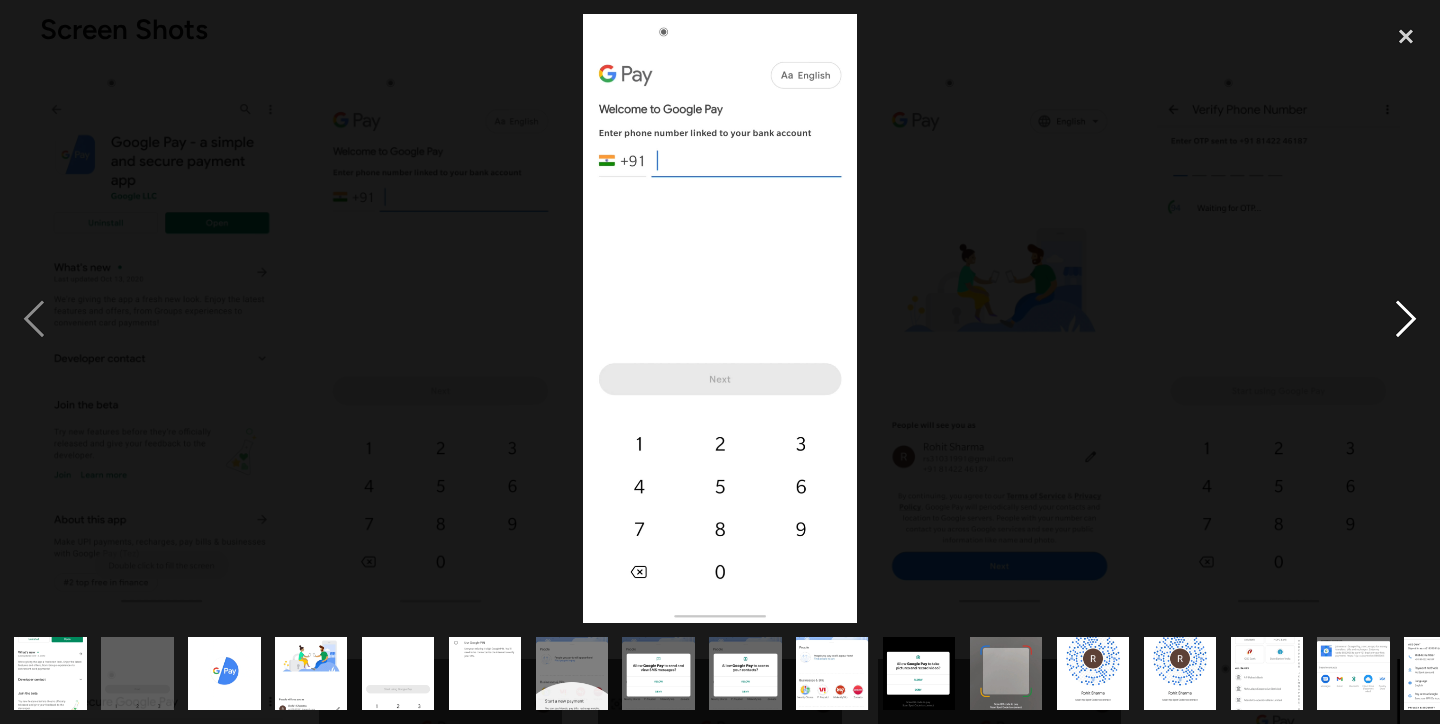 click at bounding box center [1406, 318] 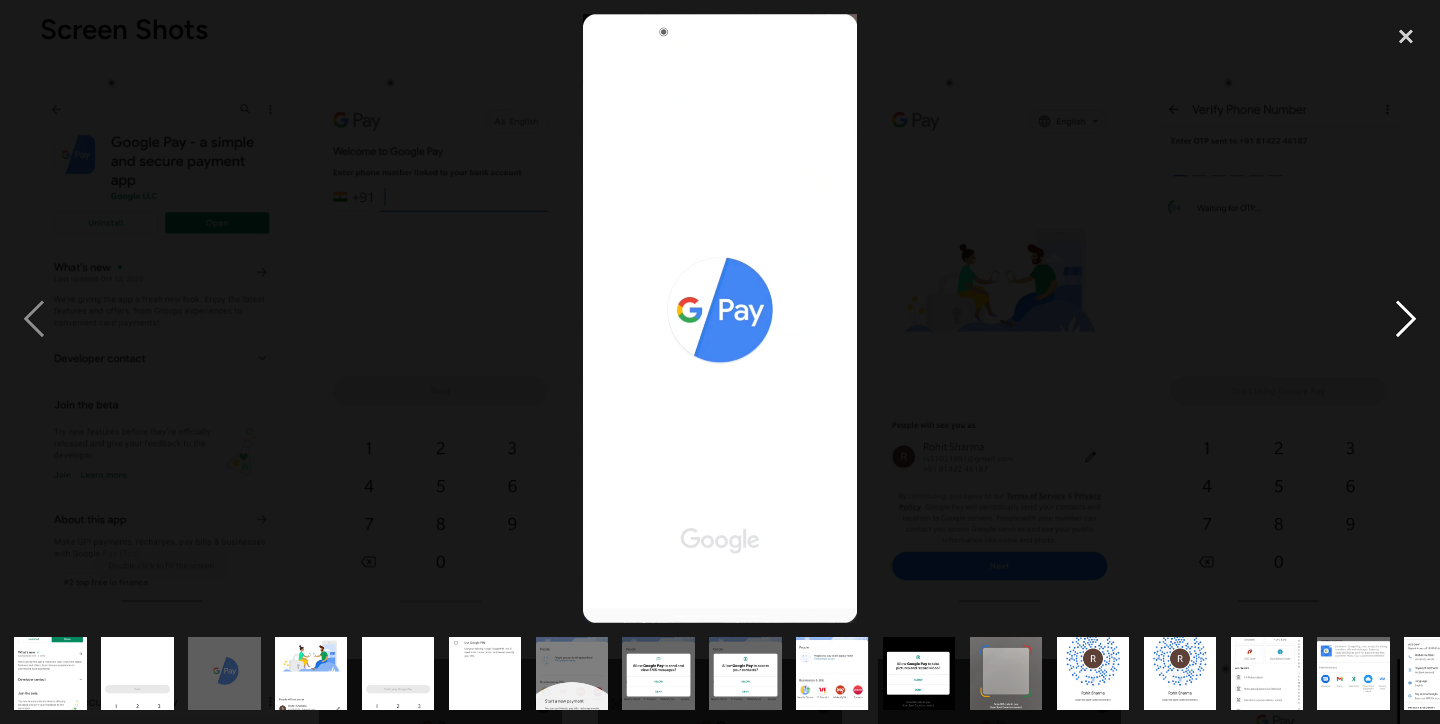 click at bounding box center [1406, 318] 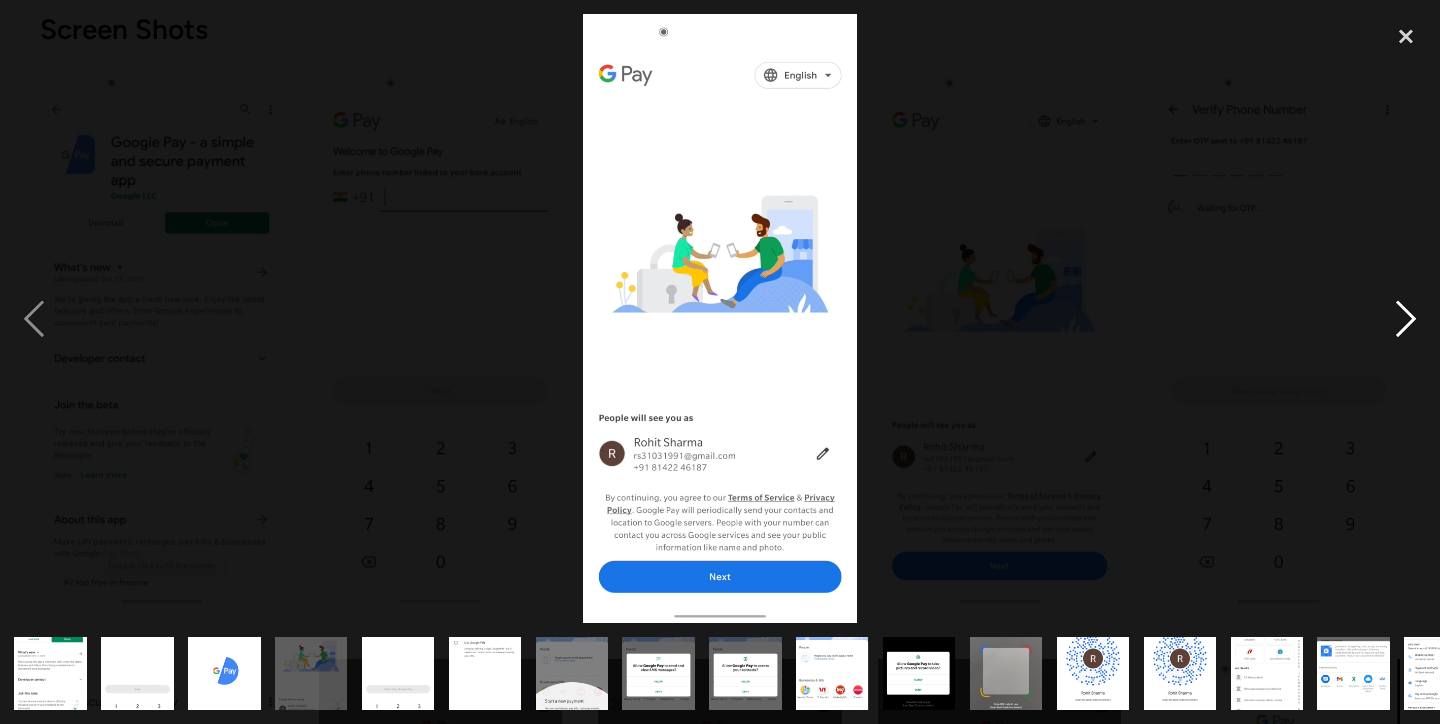 click at bounding box center (1406, 318) 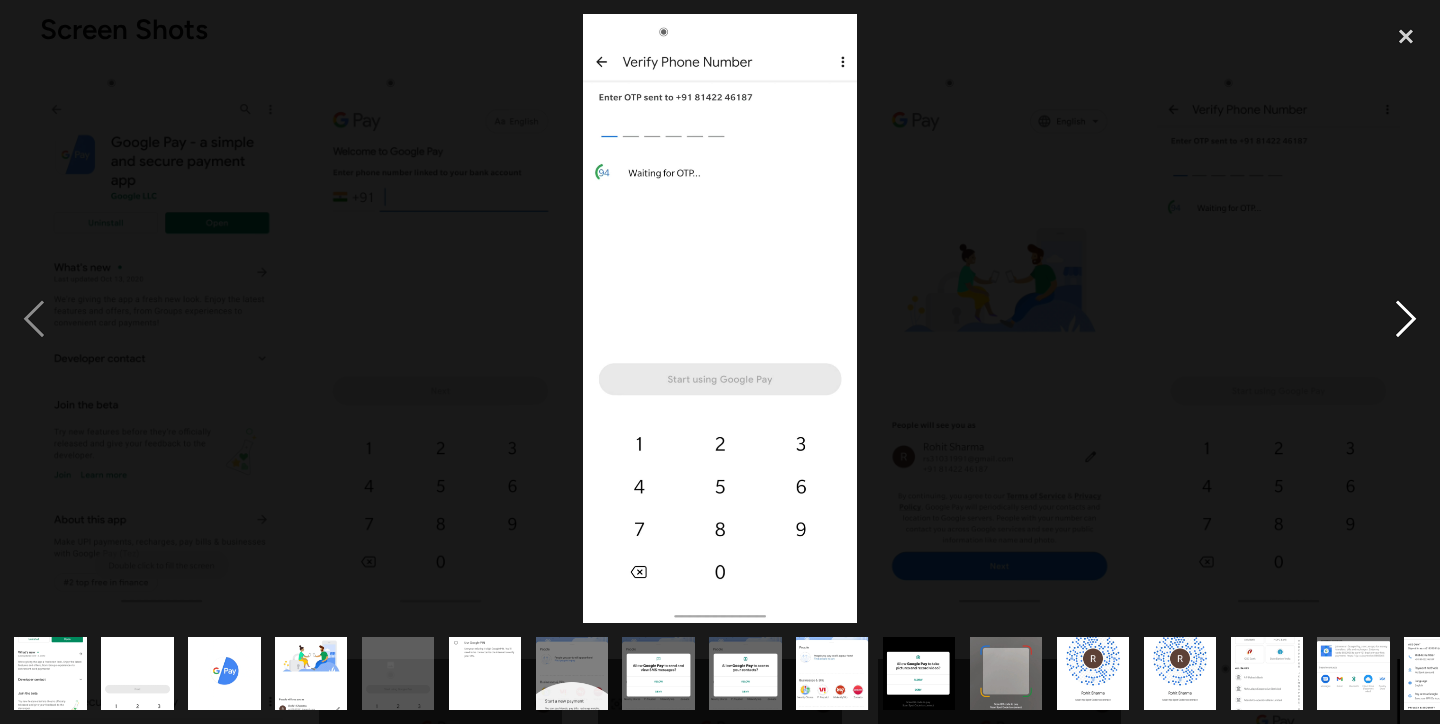 click at bounding box center (1406, 318) 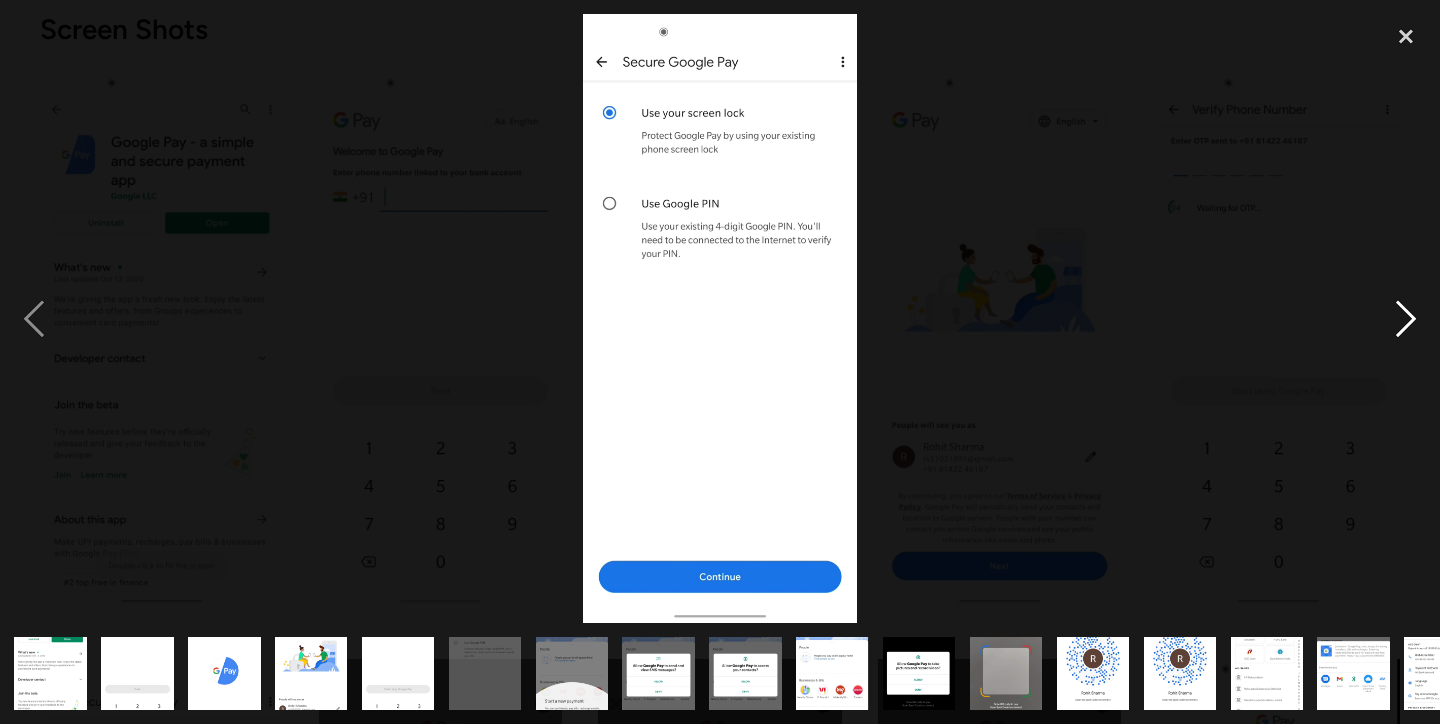 click at bounding box center (1406, 318) 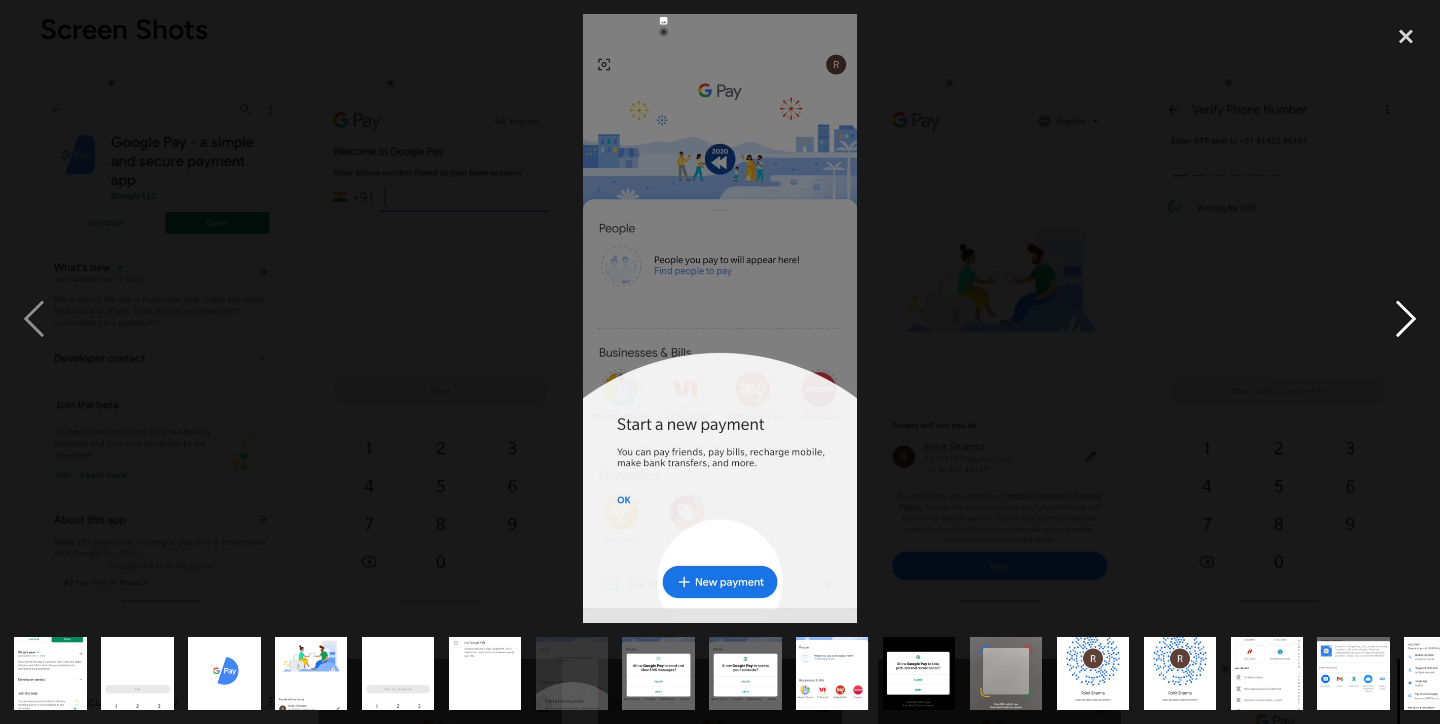 click at bounding box center [1406, 318] 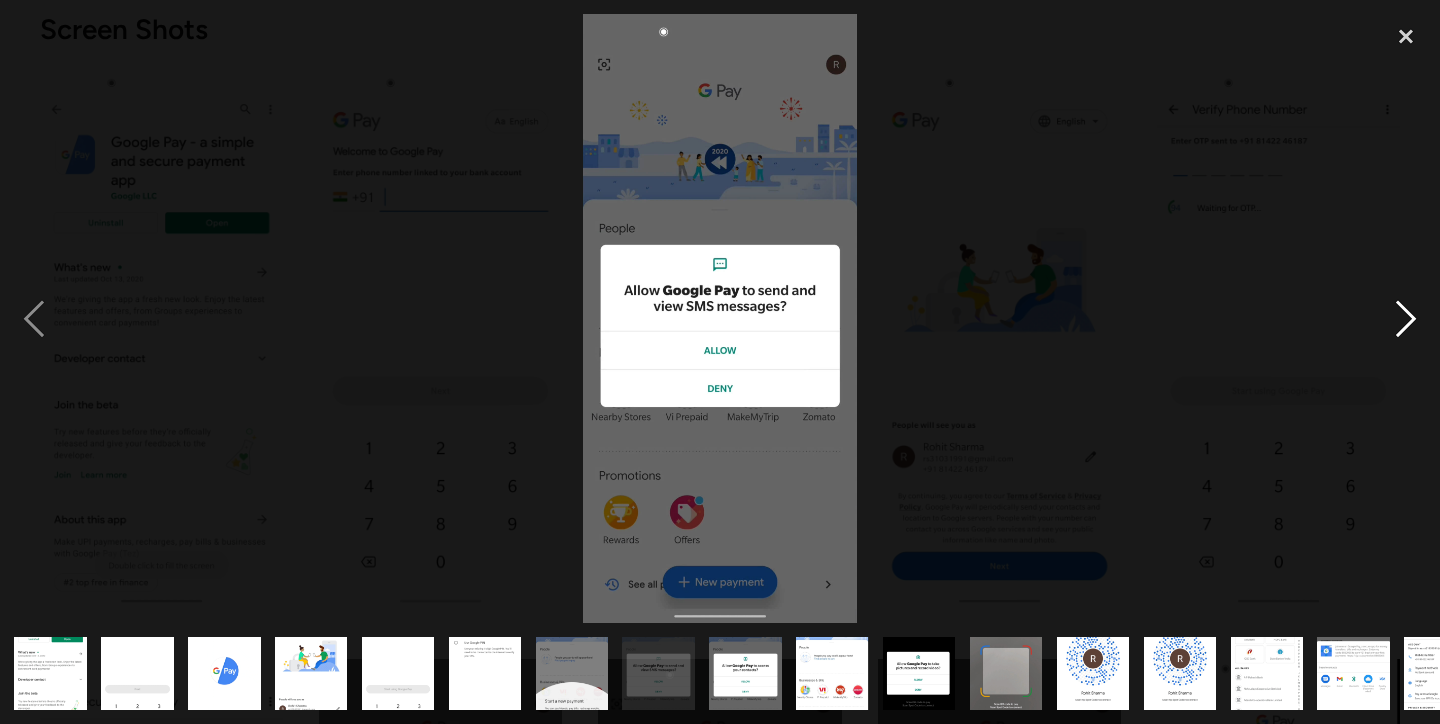 click at bounding box center (1406, 318) 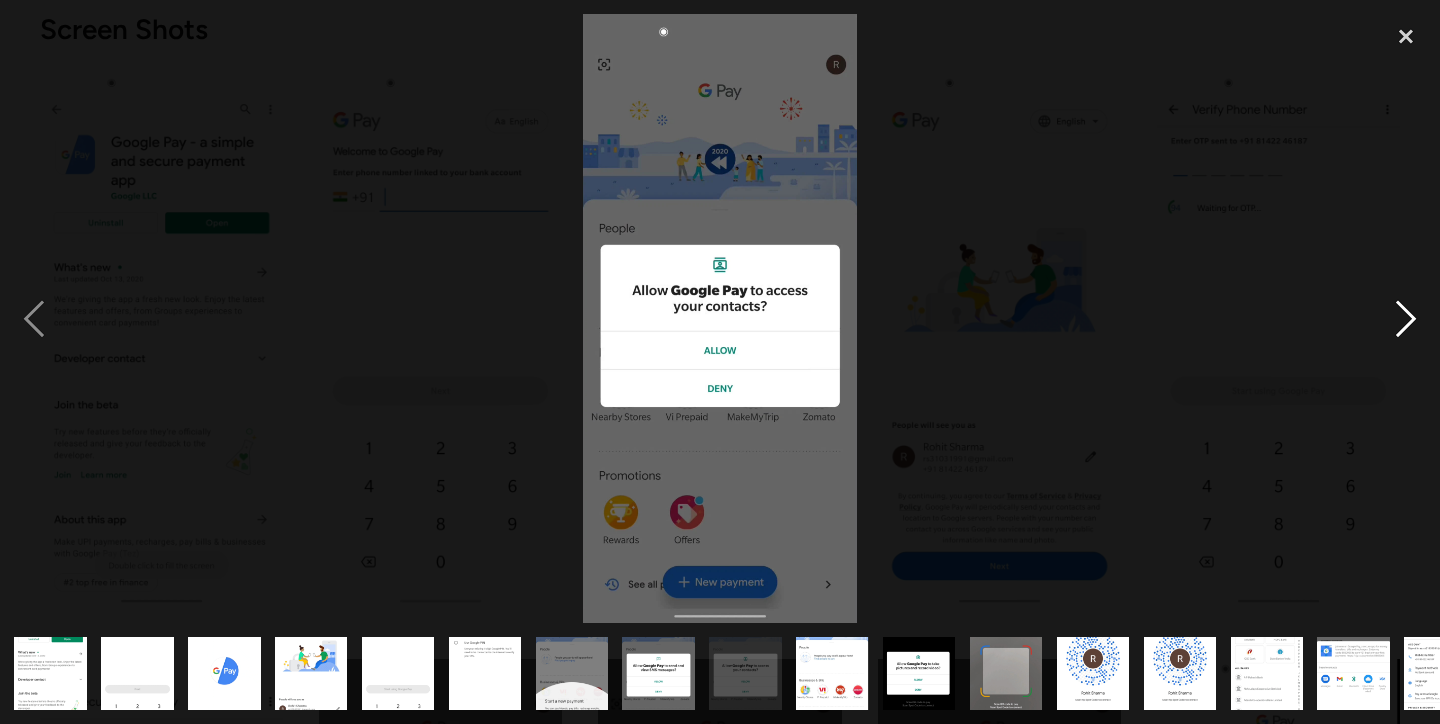 click at bounding box center (1406, 318) 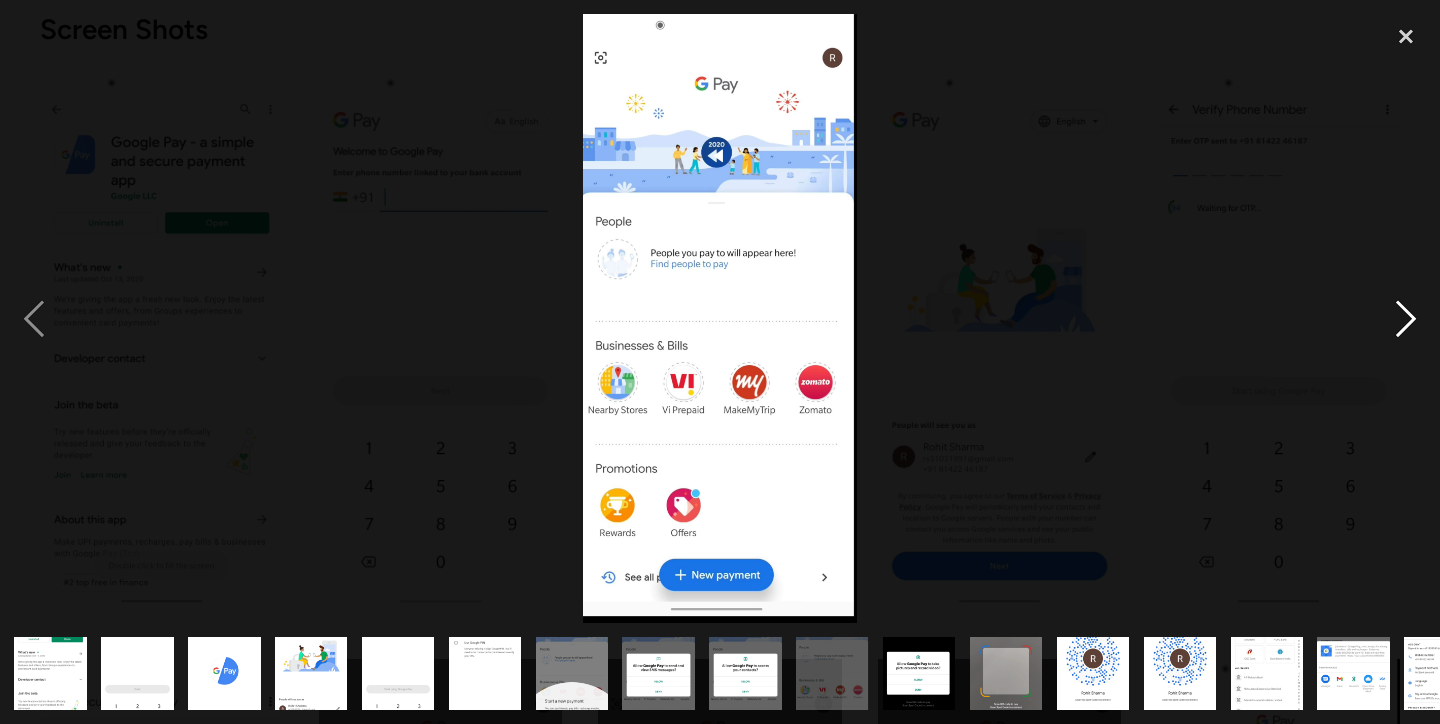 click at bounding box center (1406, 318) 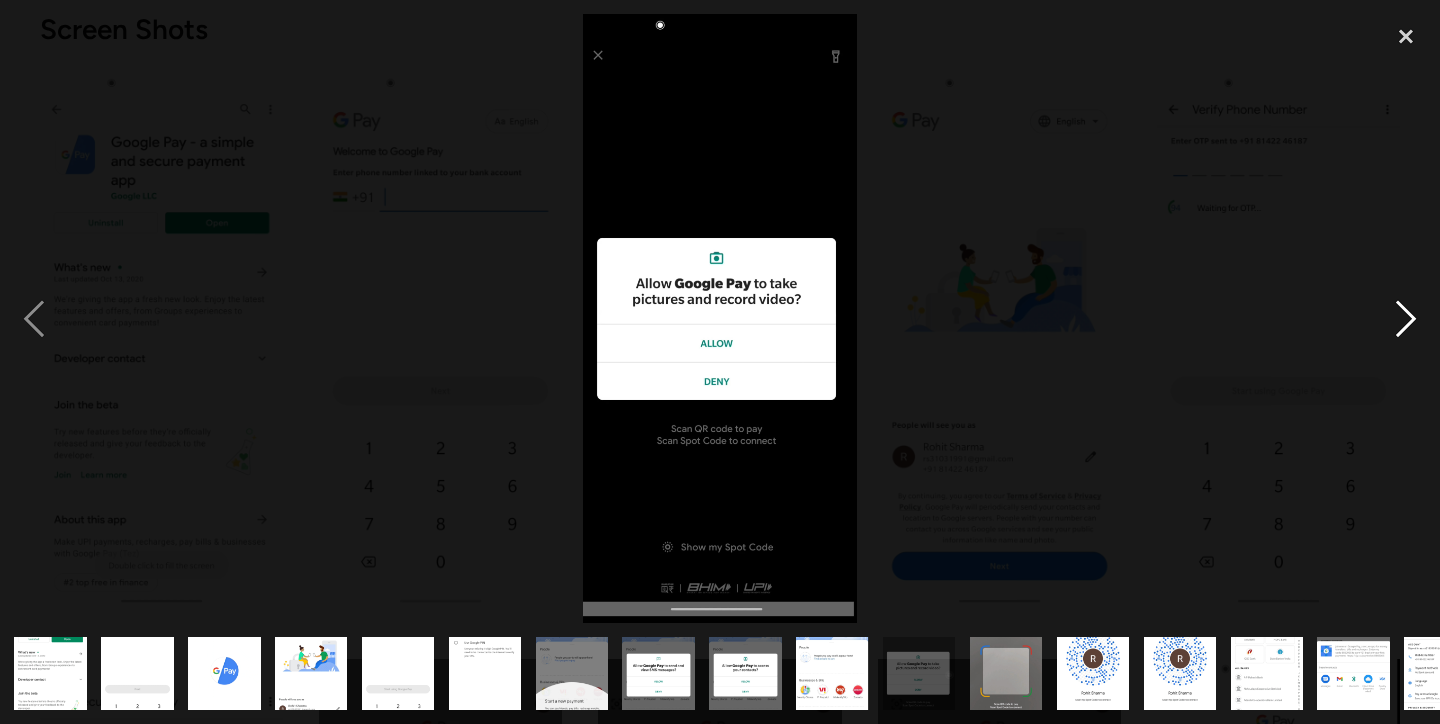 click at bounding box center (1406, 318) 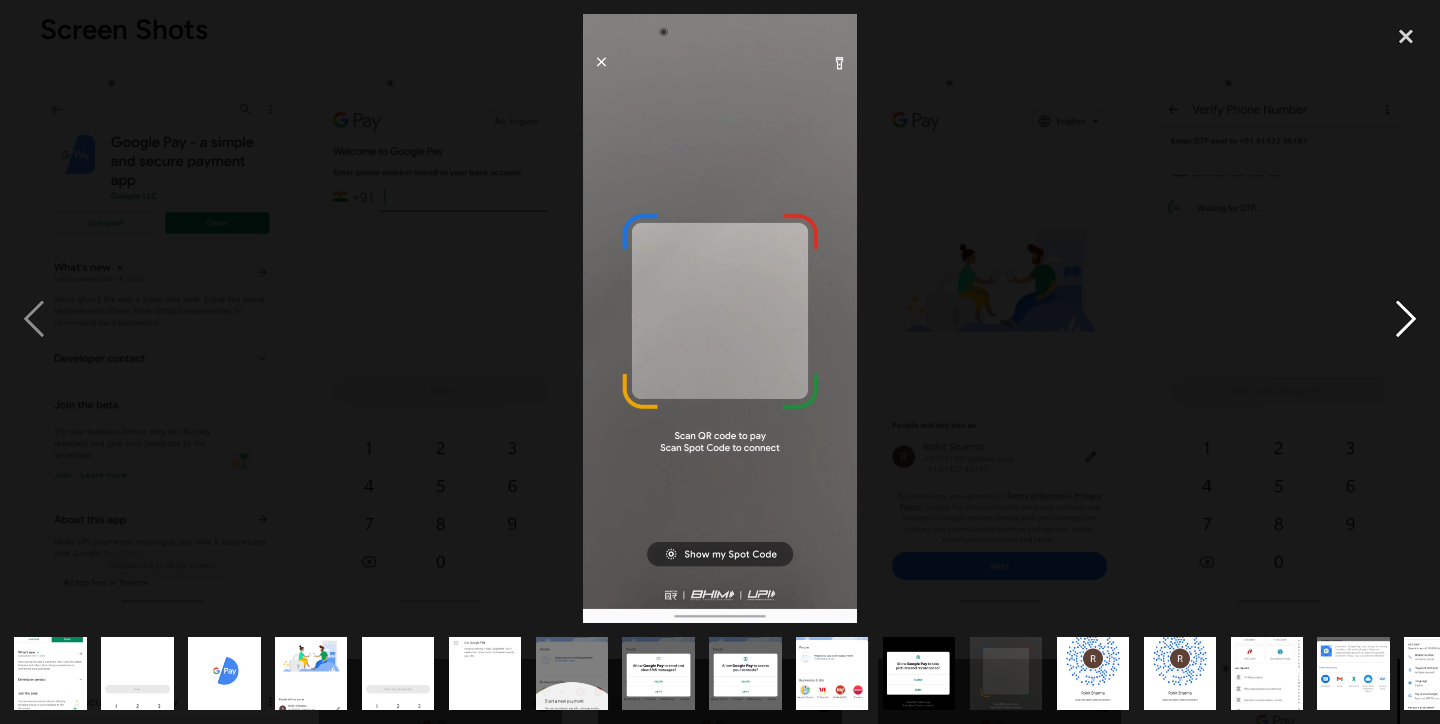 click at bounding box center [1406, 318] 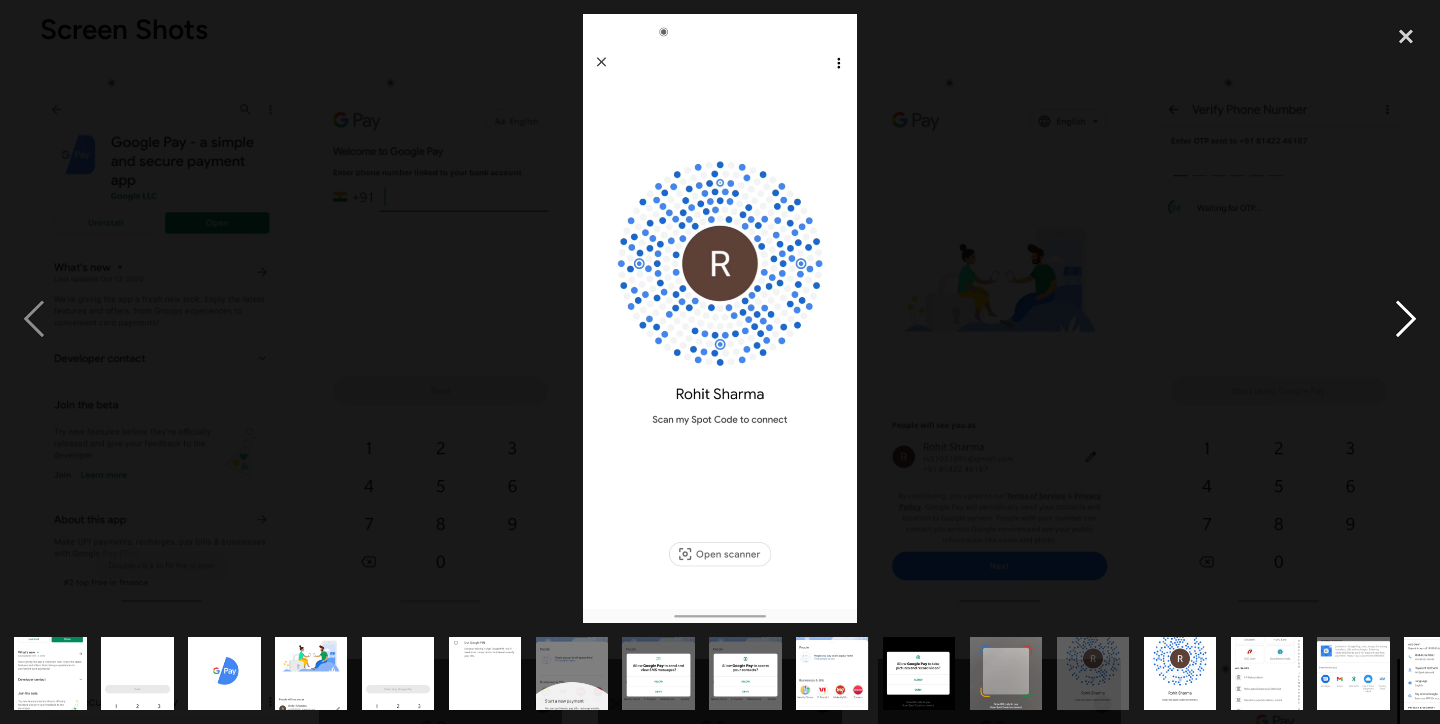 click at bounding box center [1406, 318] 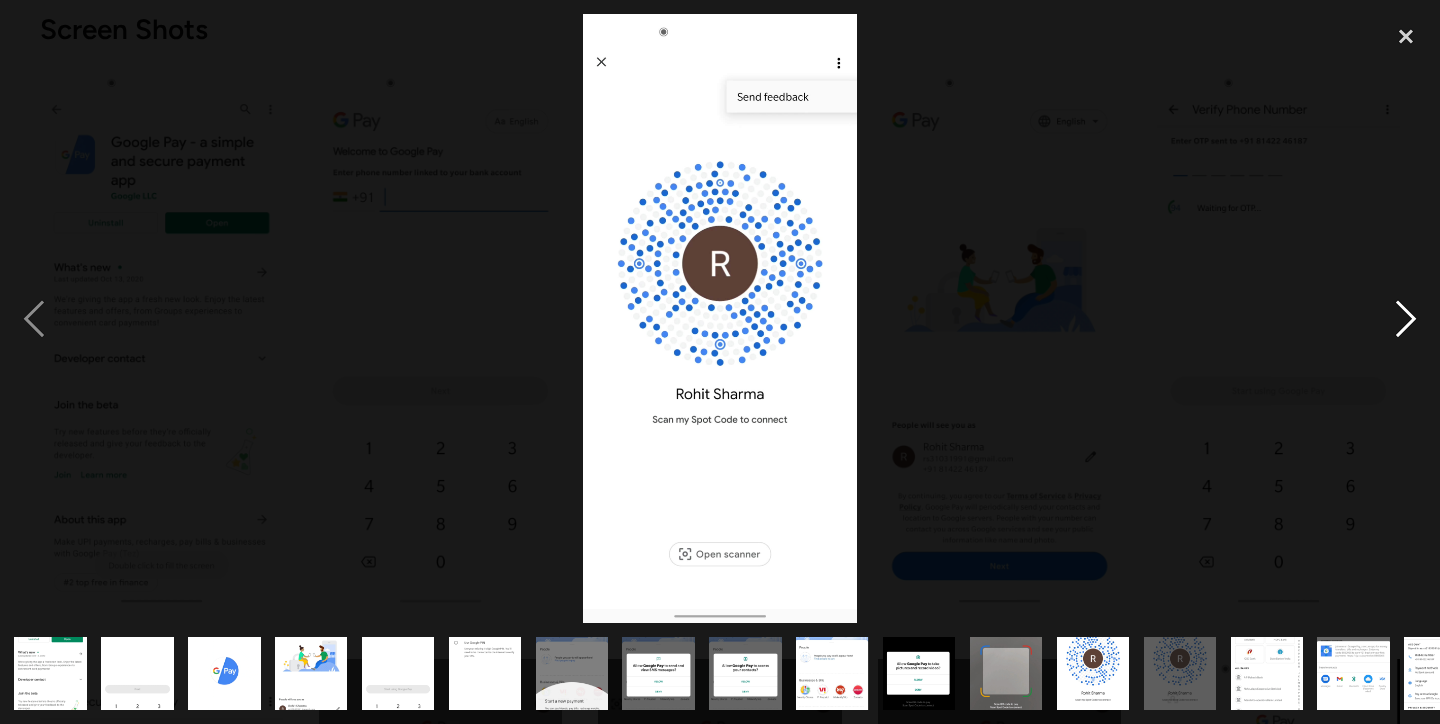 click at bounding box center [1406, 318] 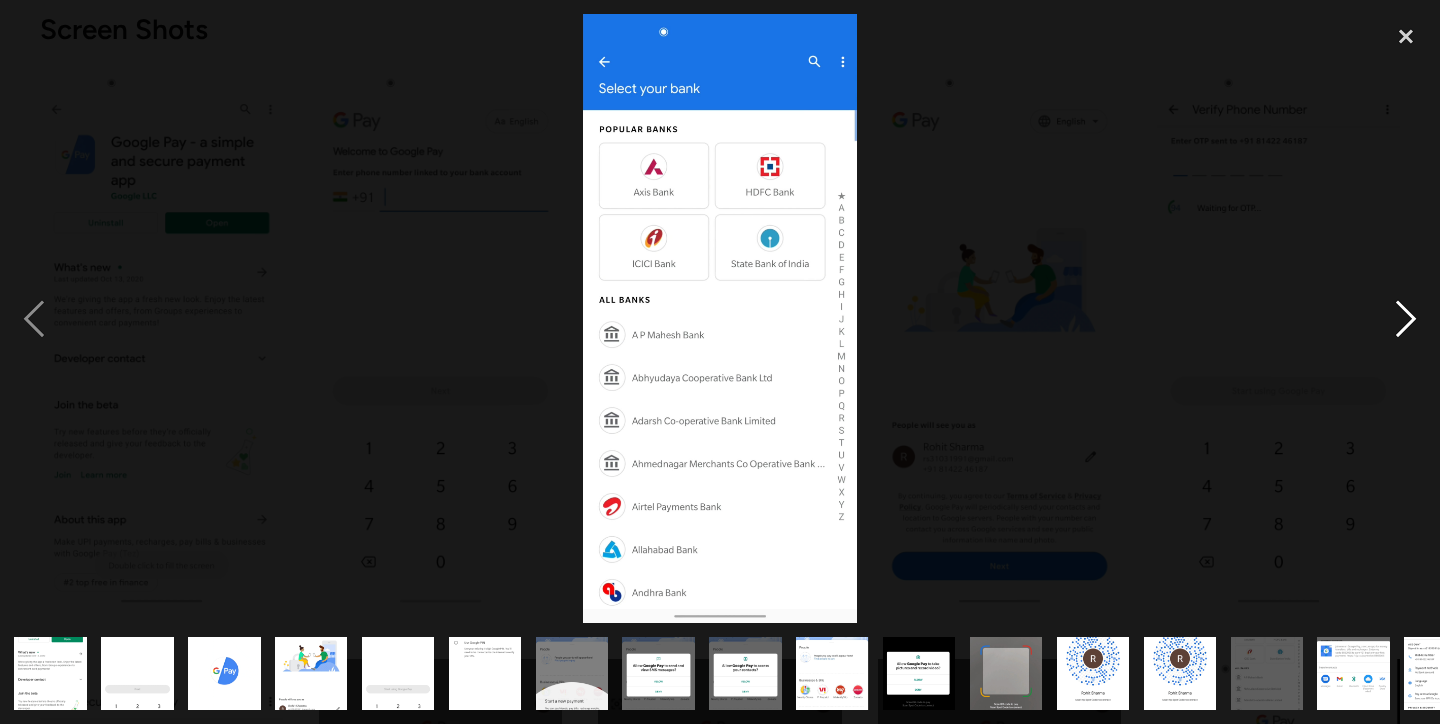 click at bounding box center (1406, 318) 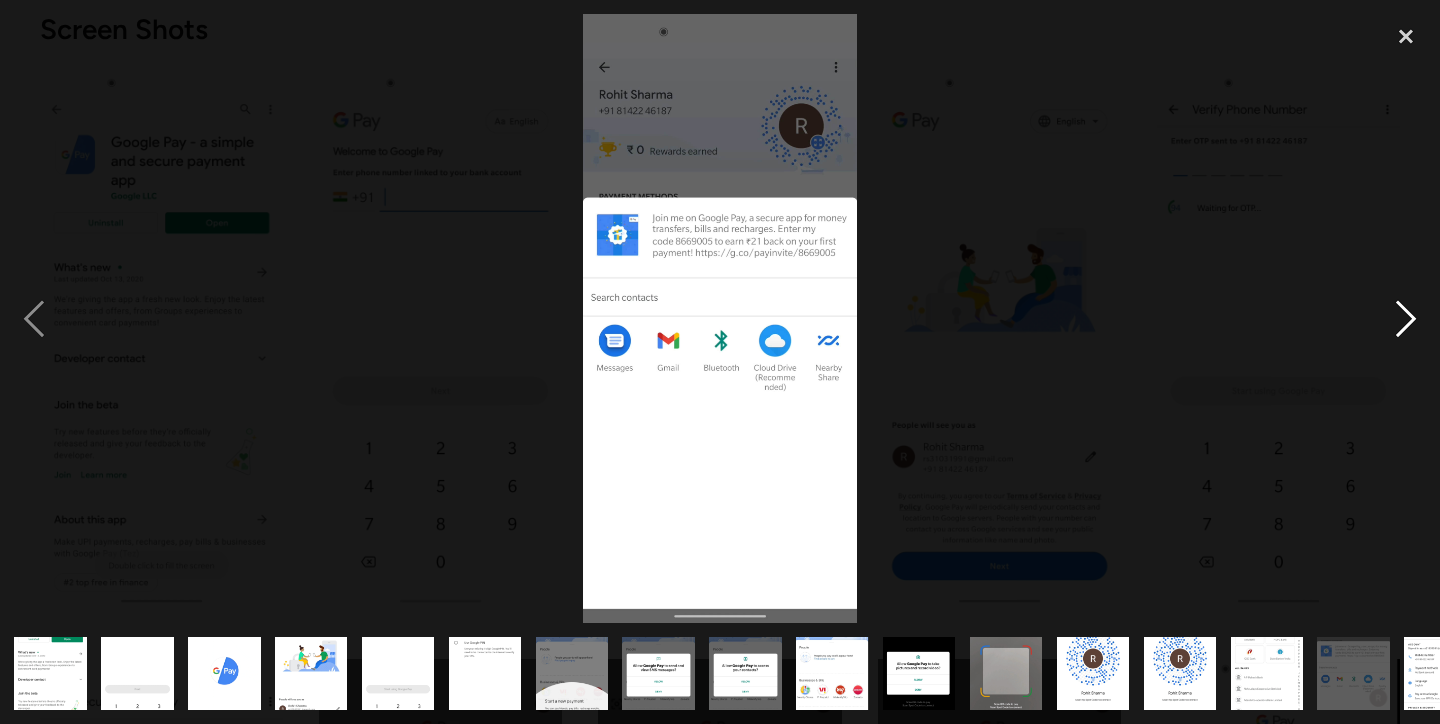 click at bounding box center [1406, 318] 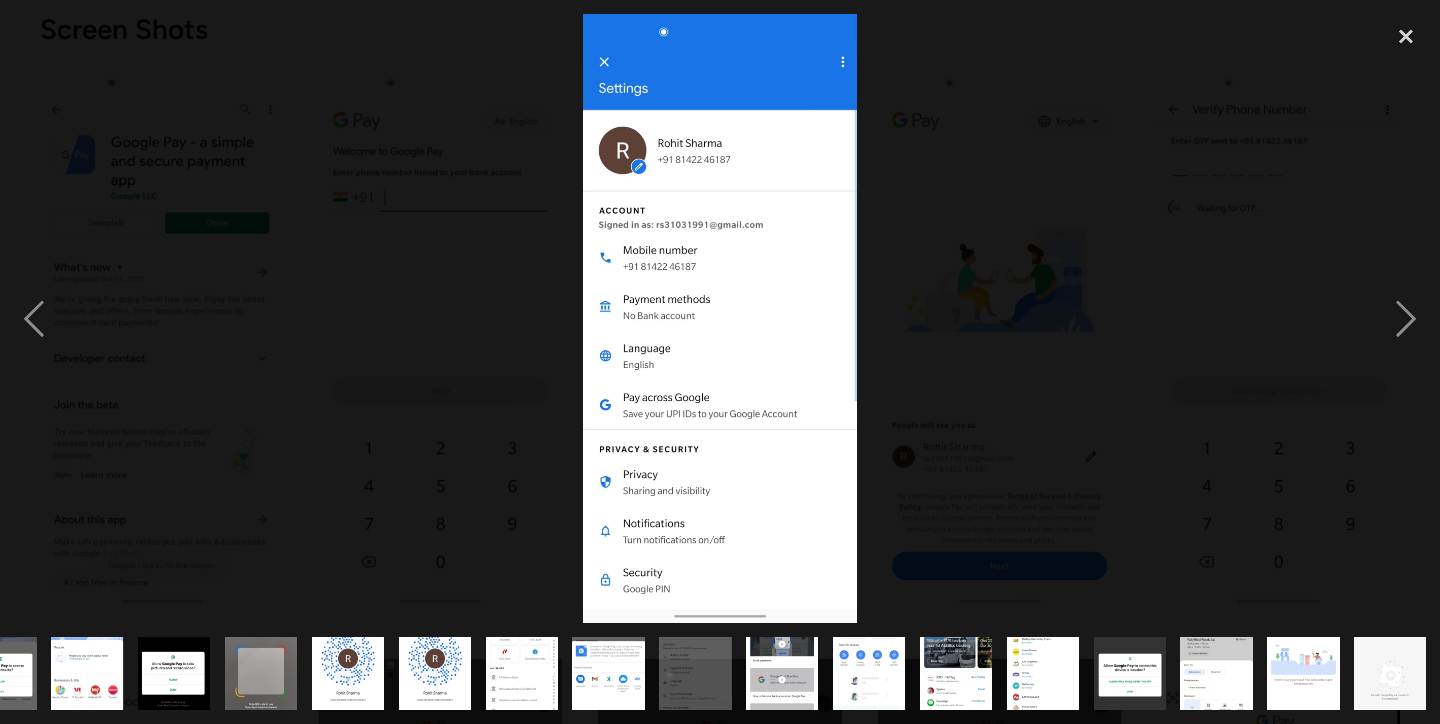 scroll, scrollTop: 0, scrollLeft: 746, axis: horizontal 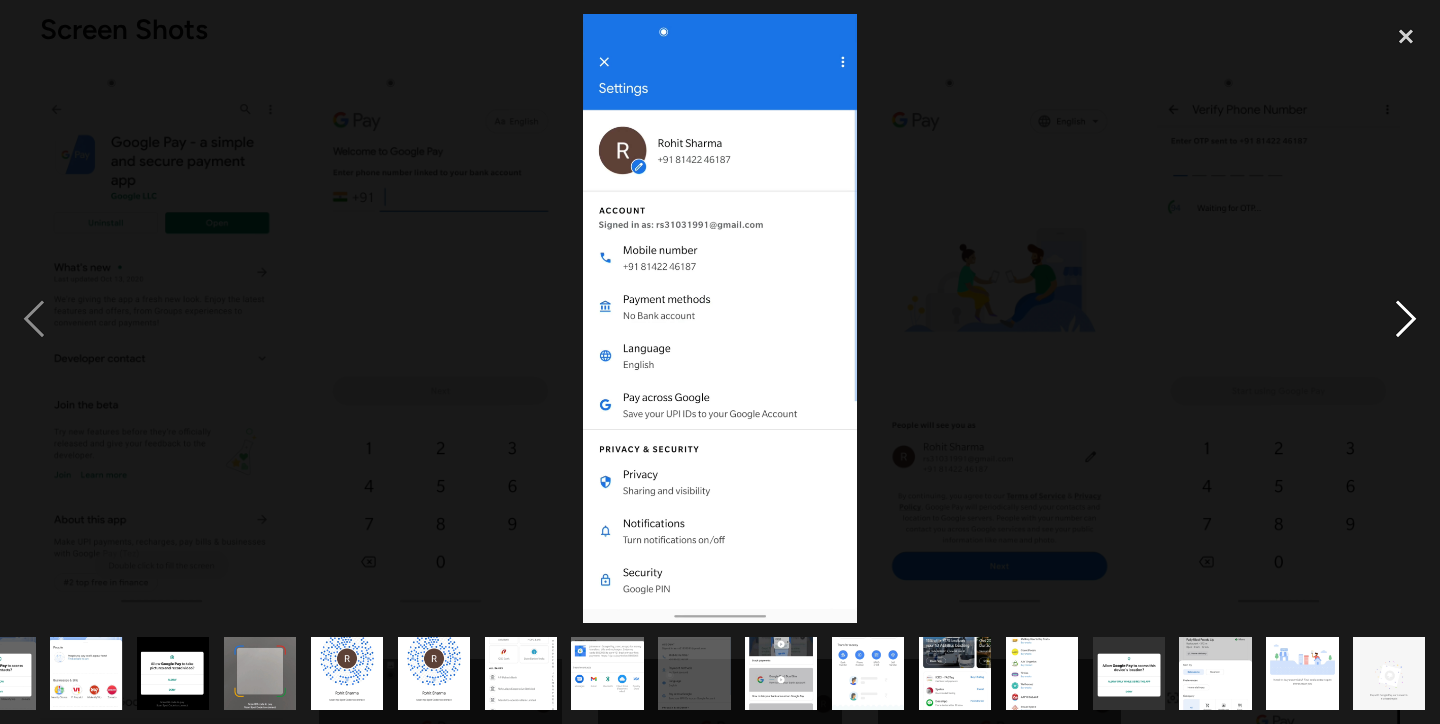 click at bounding box center (1406, 318) 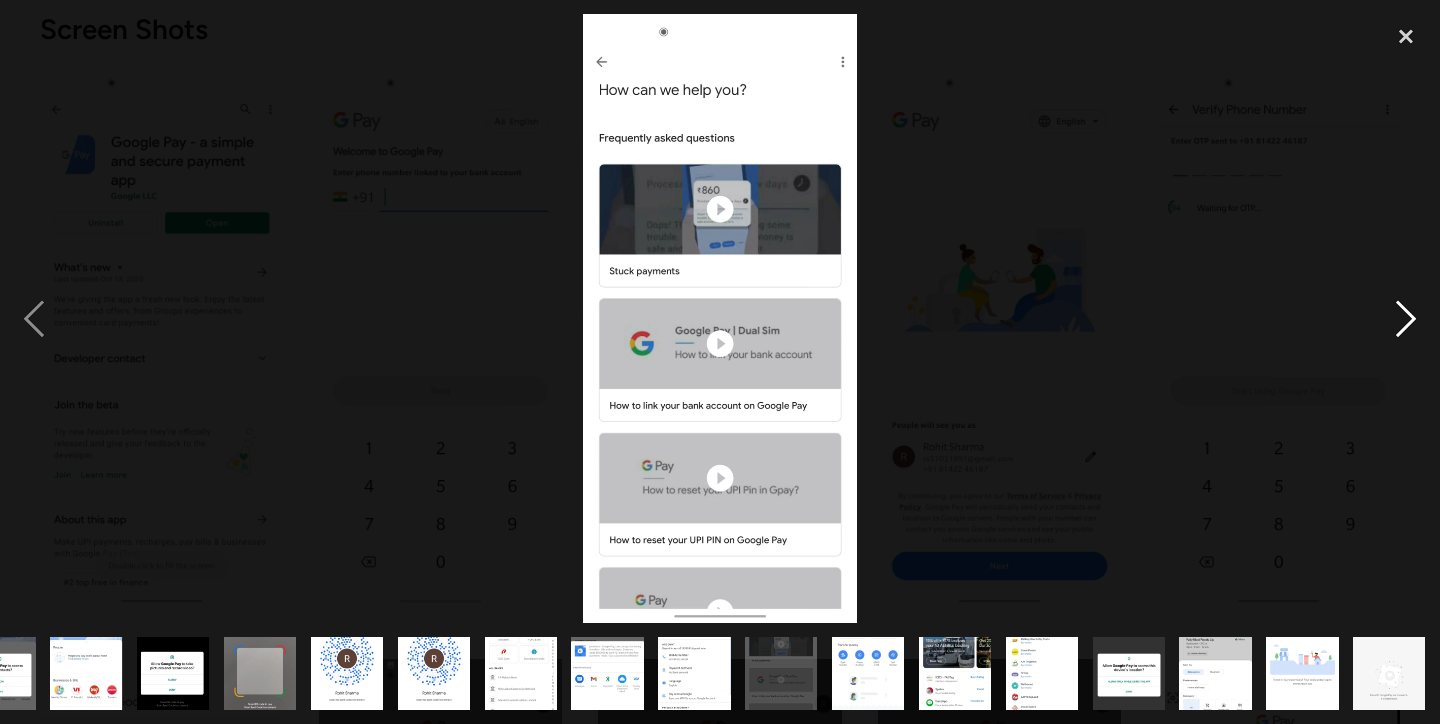 click at bounding box center [1406, 318] 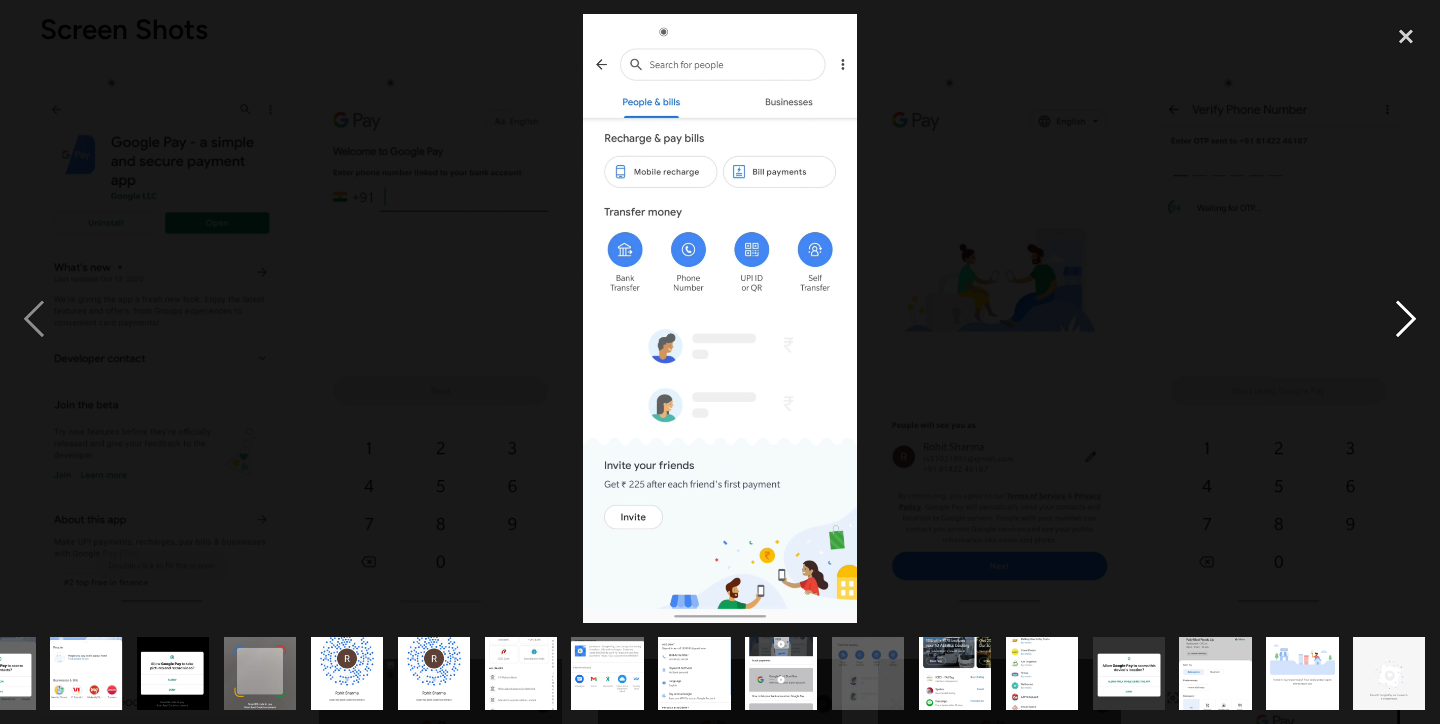 click at bounding box center (1406, 318) 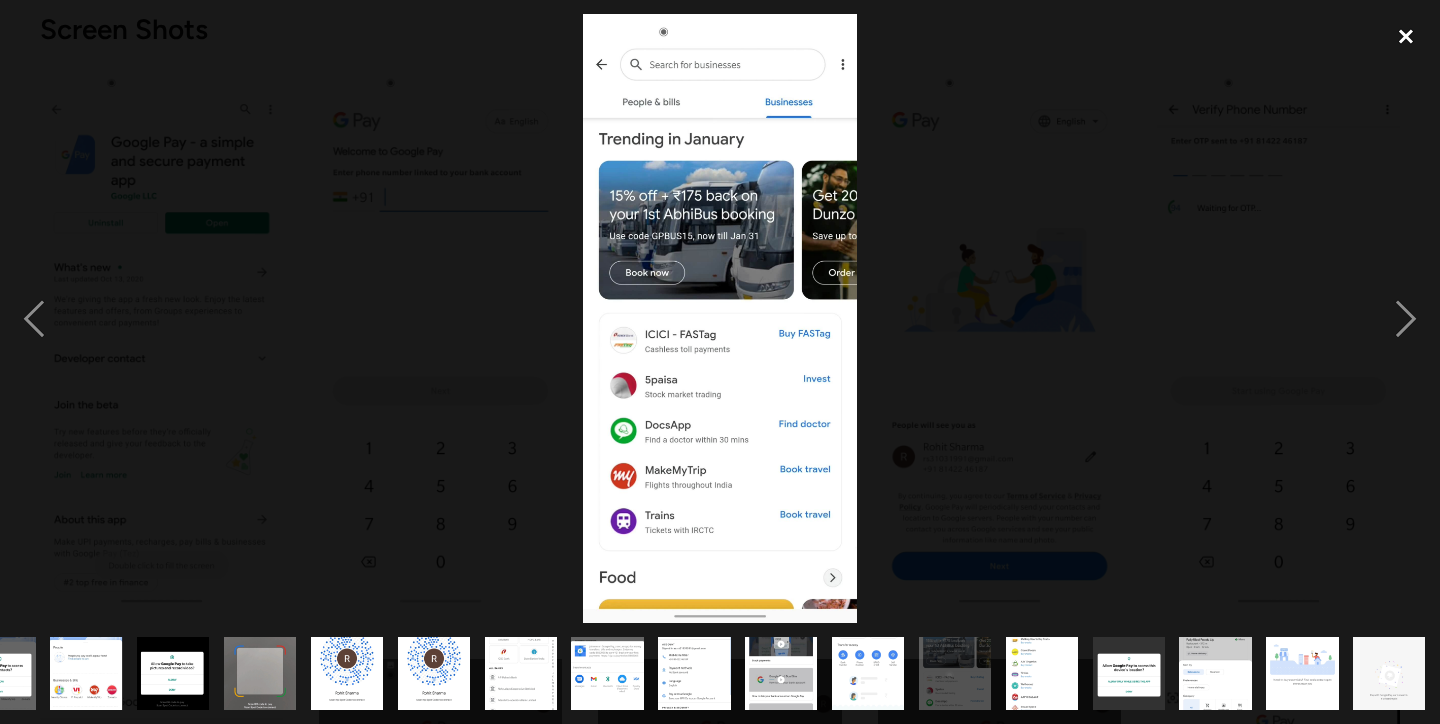 click at bounding box center (1406, 36) 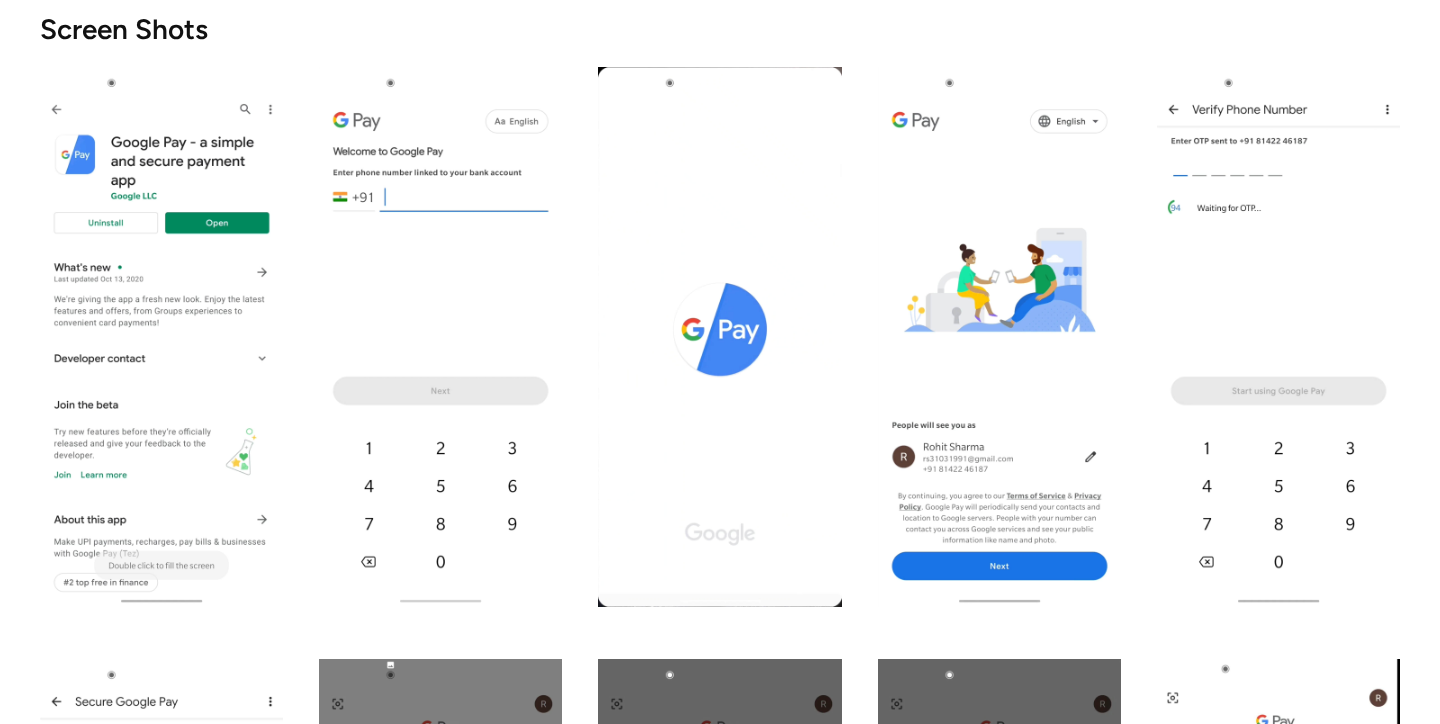scroll, scrollTop: 0, scrollLeft: 0, axis: both 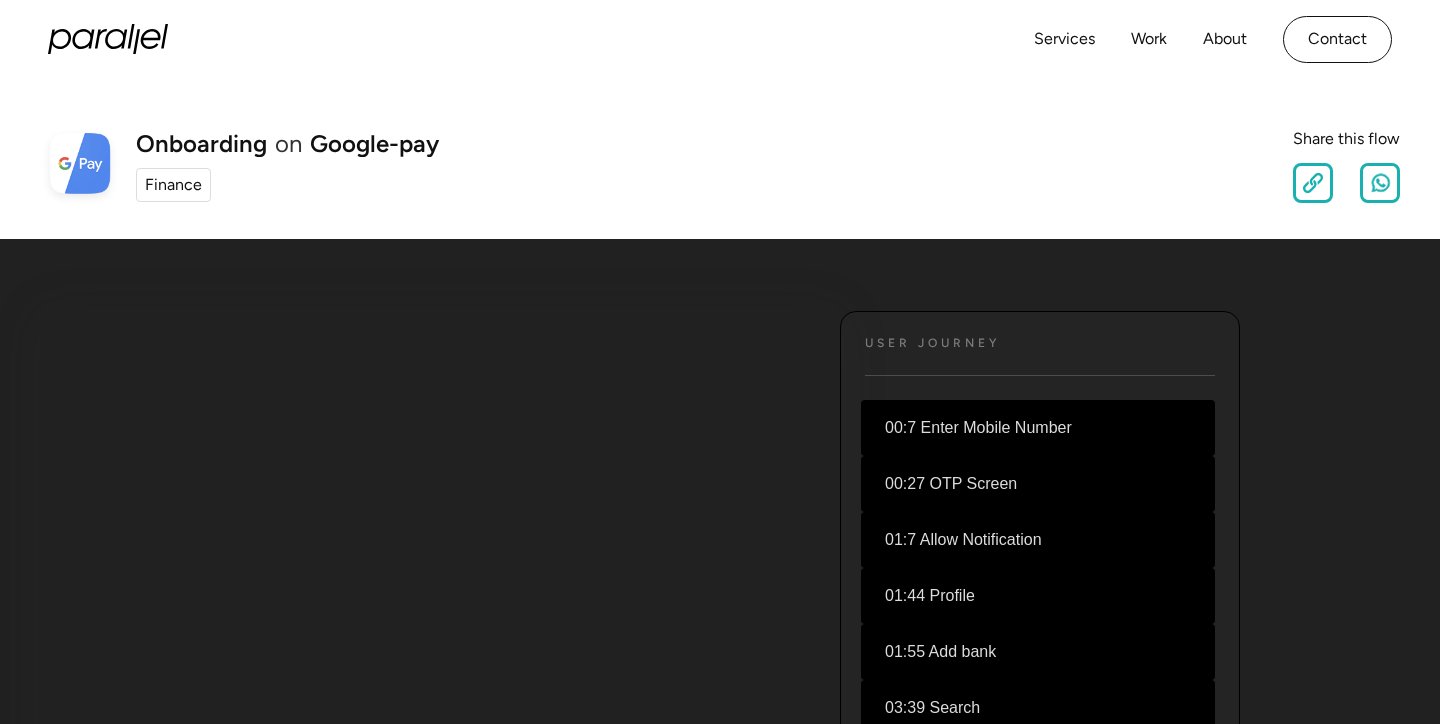 click on "Finance" at bounding box center [173, 185] 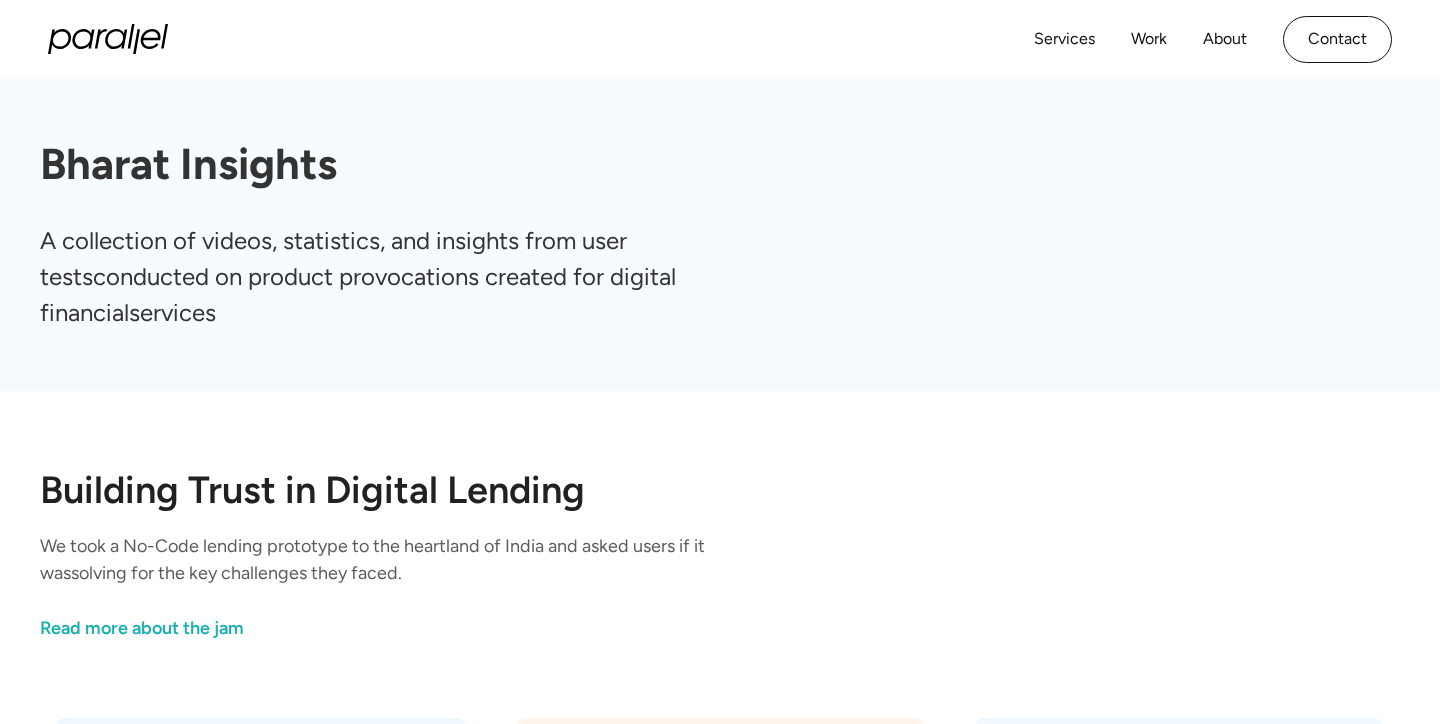 scroll, scrollTop: 357, scrollLeft: 0, axis: vertical 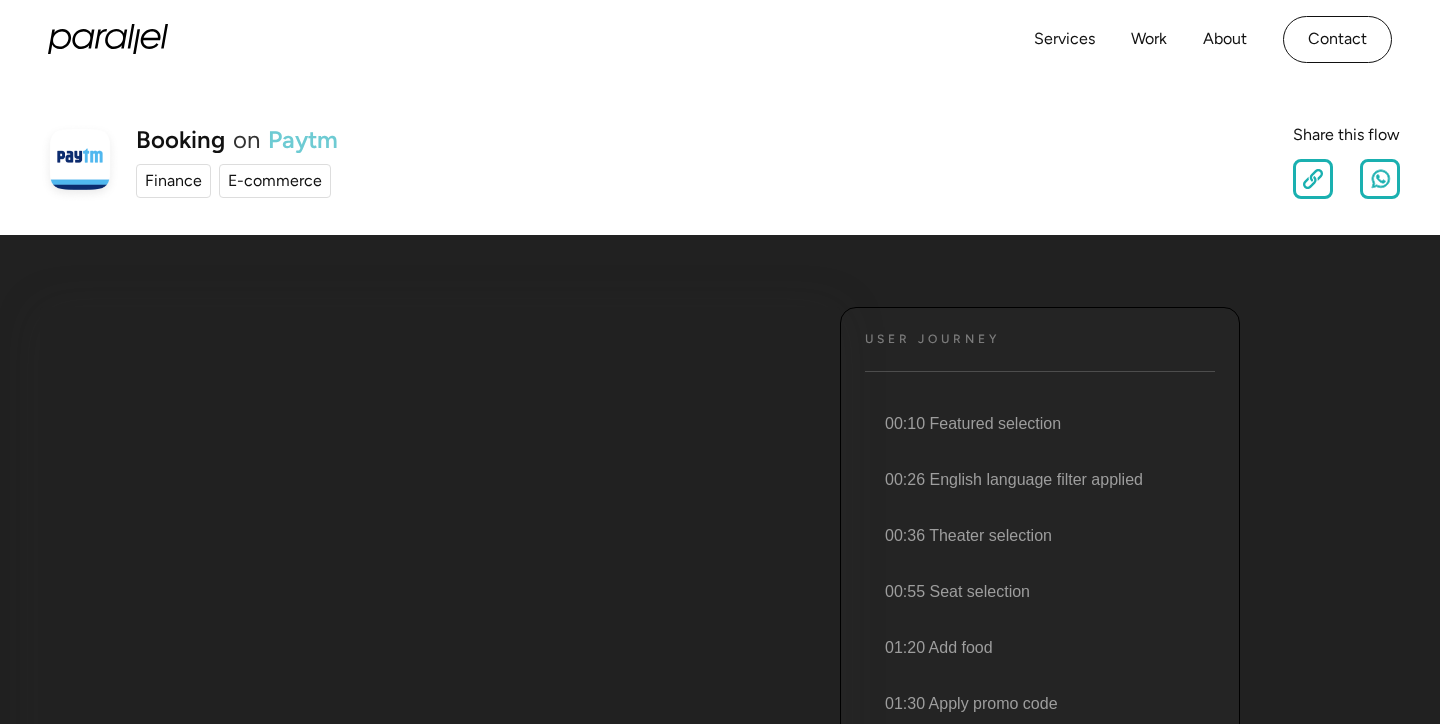 click on "Paytm" at bounding box center [303, 140] 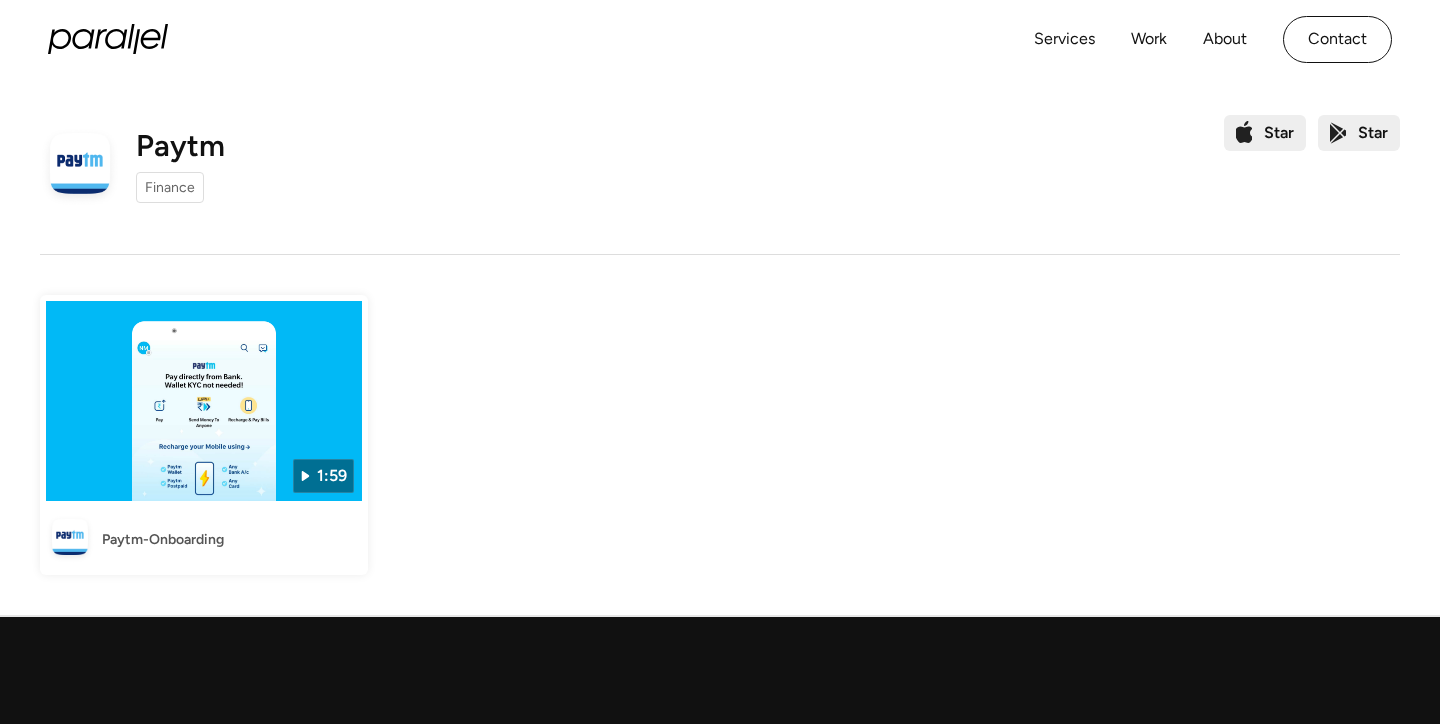 scroll, scrollTop: 0, scrollLeft: 0, axis: both 